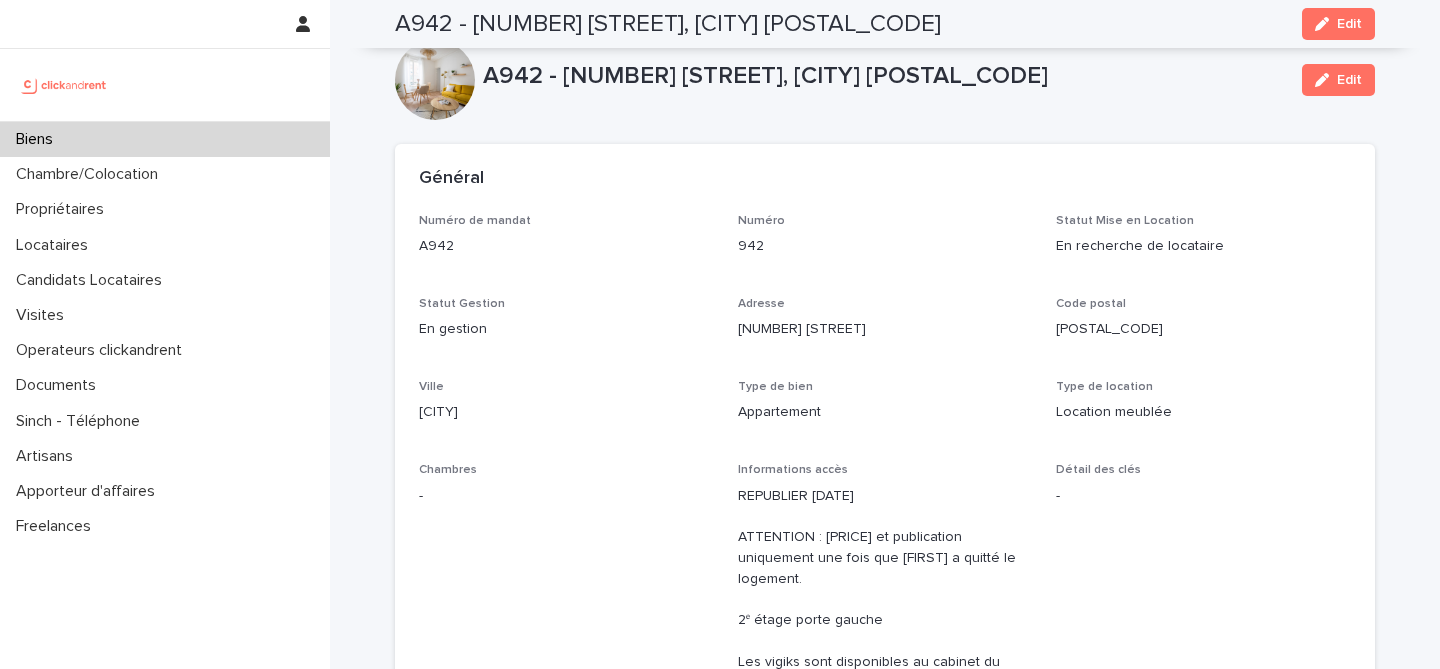 scroll, scrollTop: 0, scrollLeft: 0, axis: both 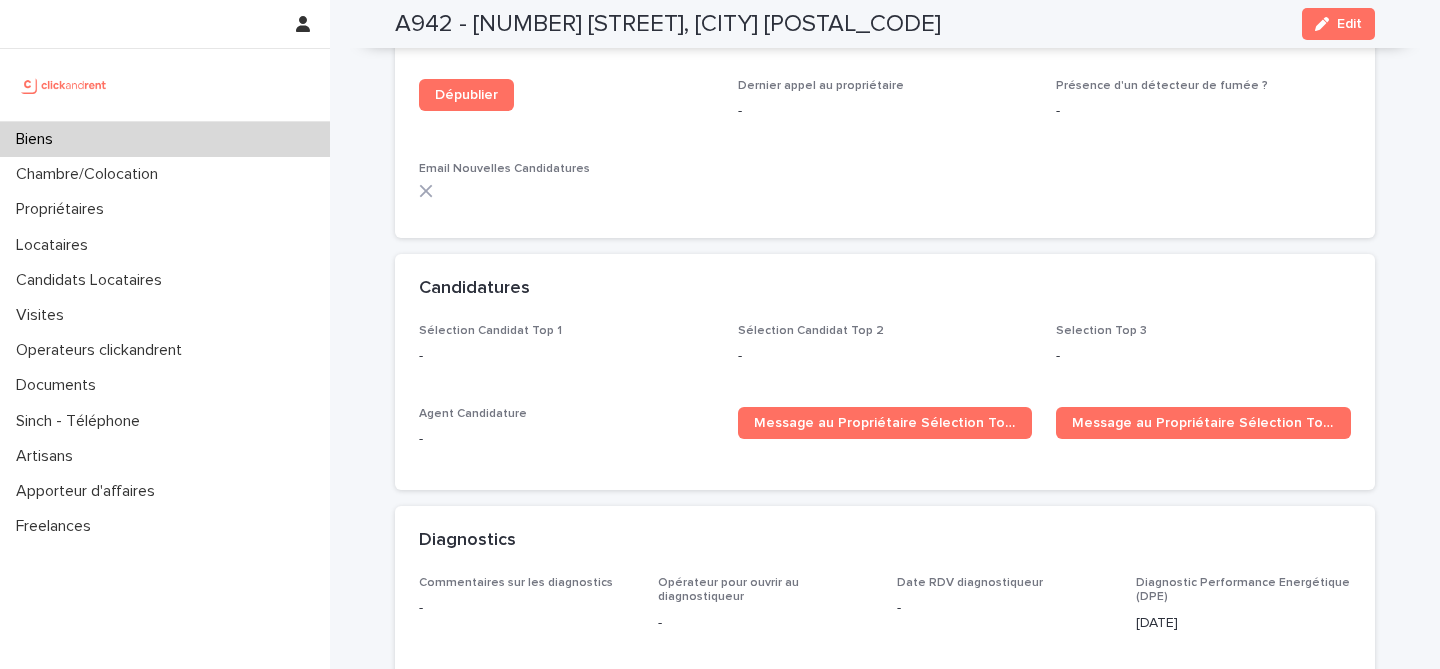 click on "Biens" at bounding box center [165, 139] 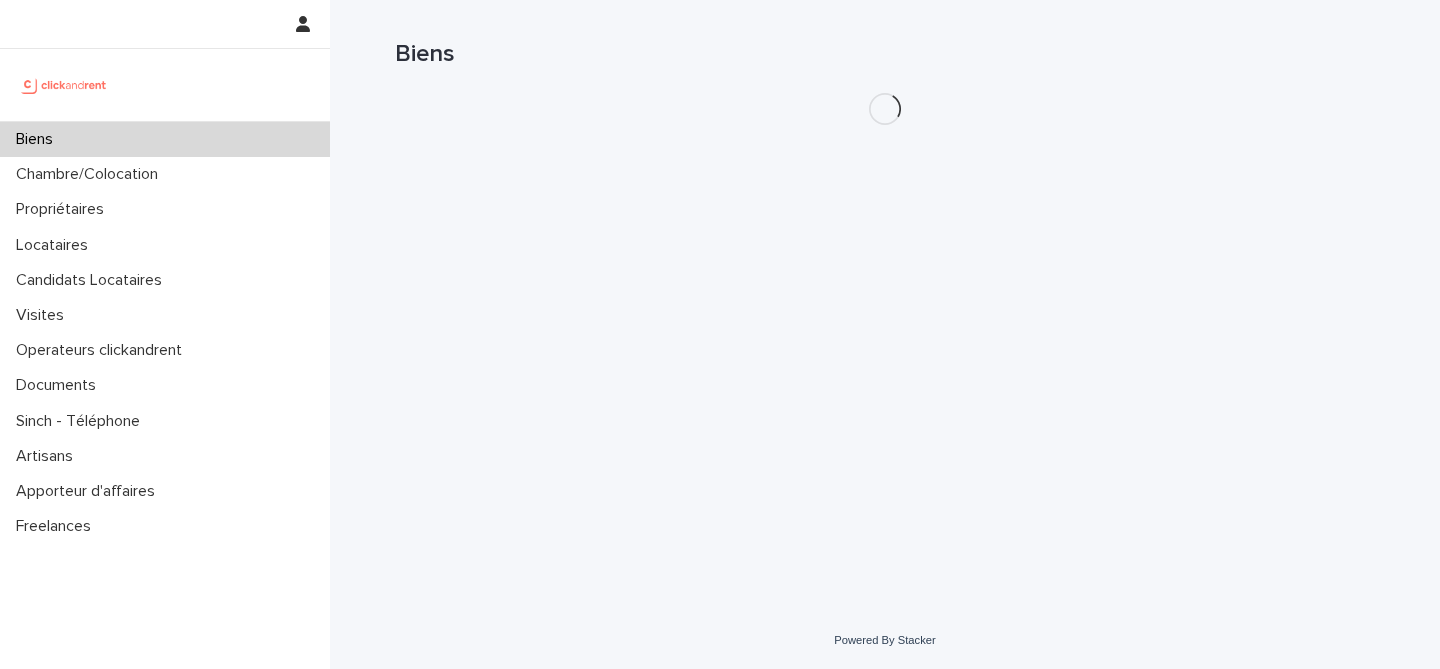 scroll, scrollTop: 0, scrollLeft: 0, axis: both 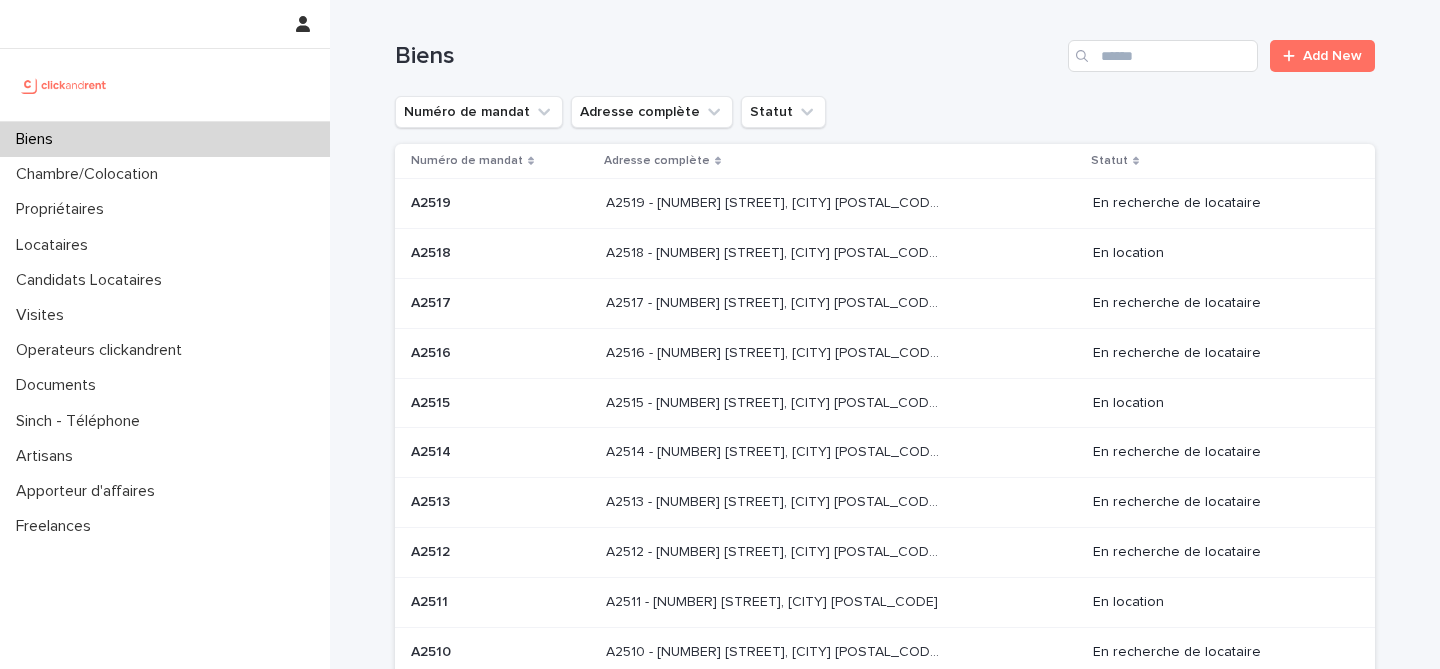 click on "Biens Add New" at bounding box center [885, 48] 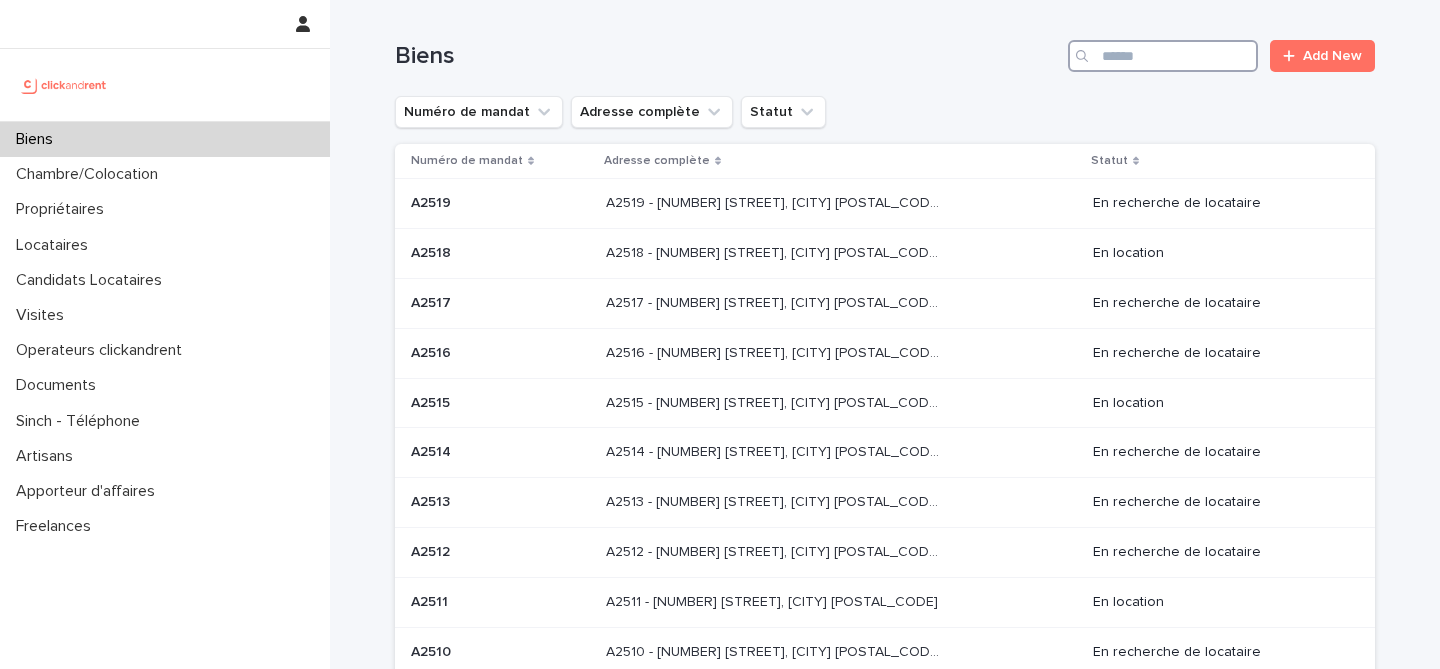 click at bounding box center [1163, 56] 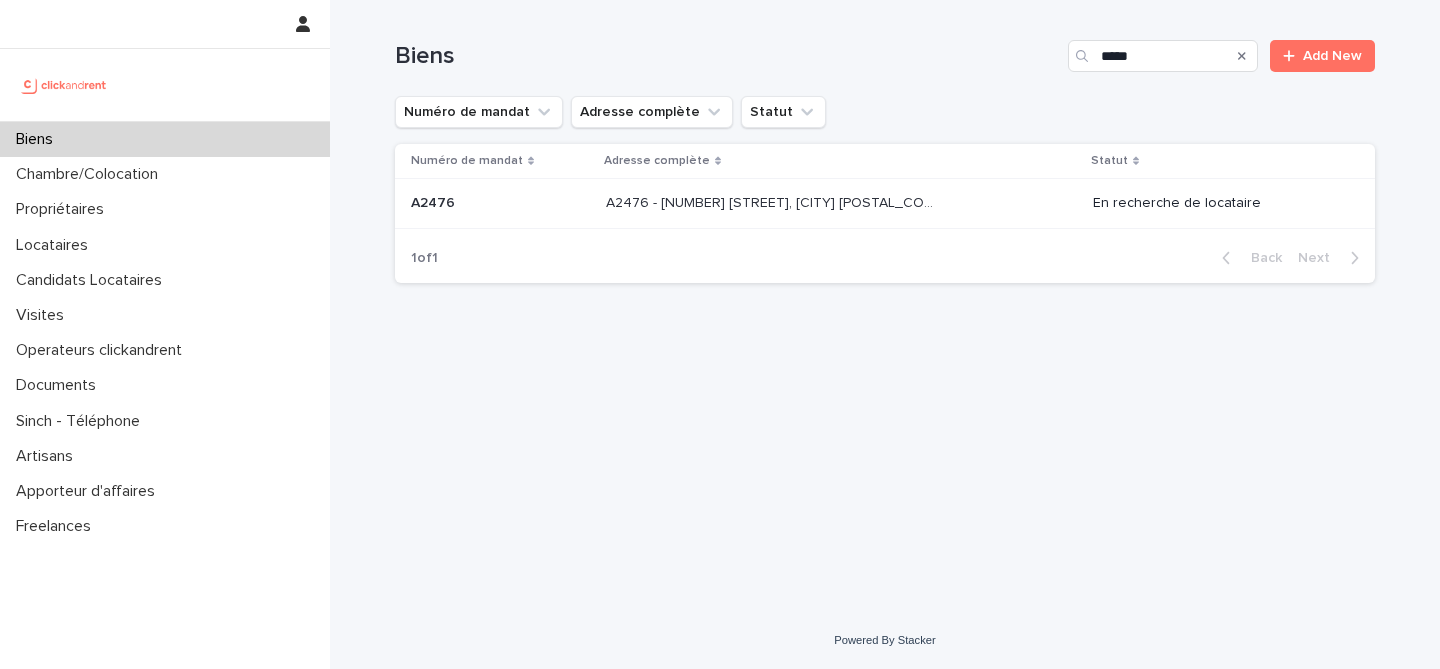 click on "A2476 - 152 rue du Faubourg Saint-Antoine,  Paris 75012 A2476 - 152 rue du Faubourg Saint-Antoine,  Paris 75012" at bounding box center [841, 203] 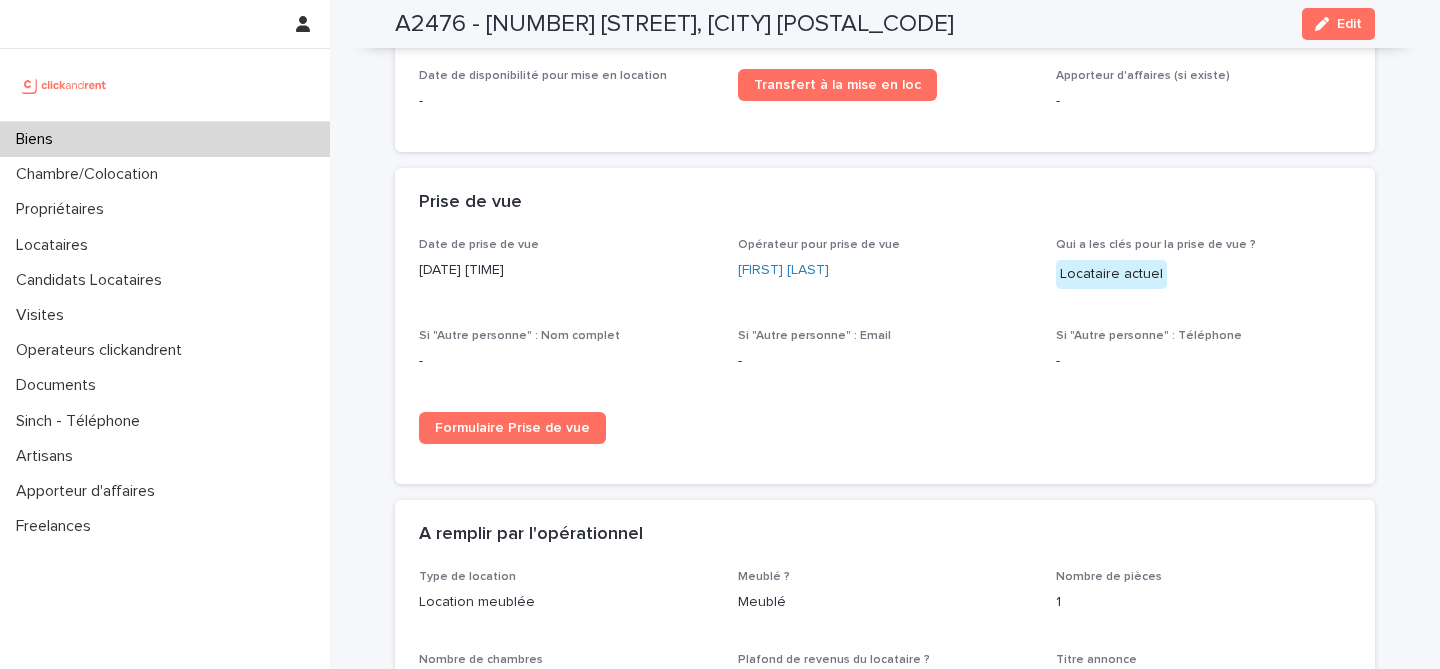 scroll, scrollTop: 2833, scrollLeft: 0, axis: vertical 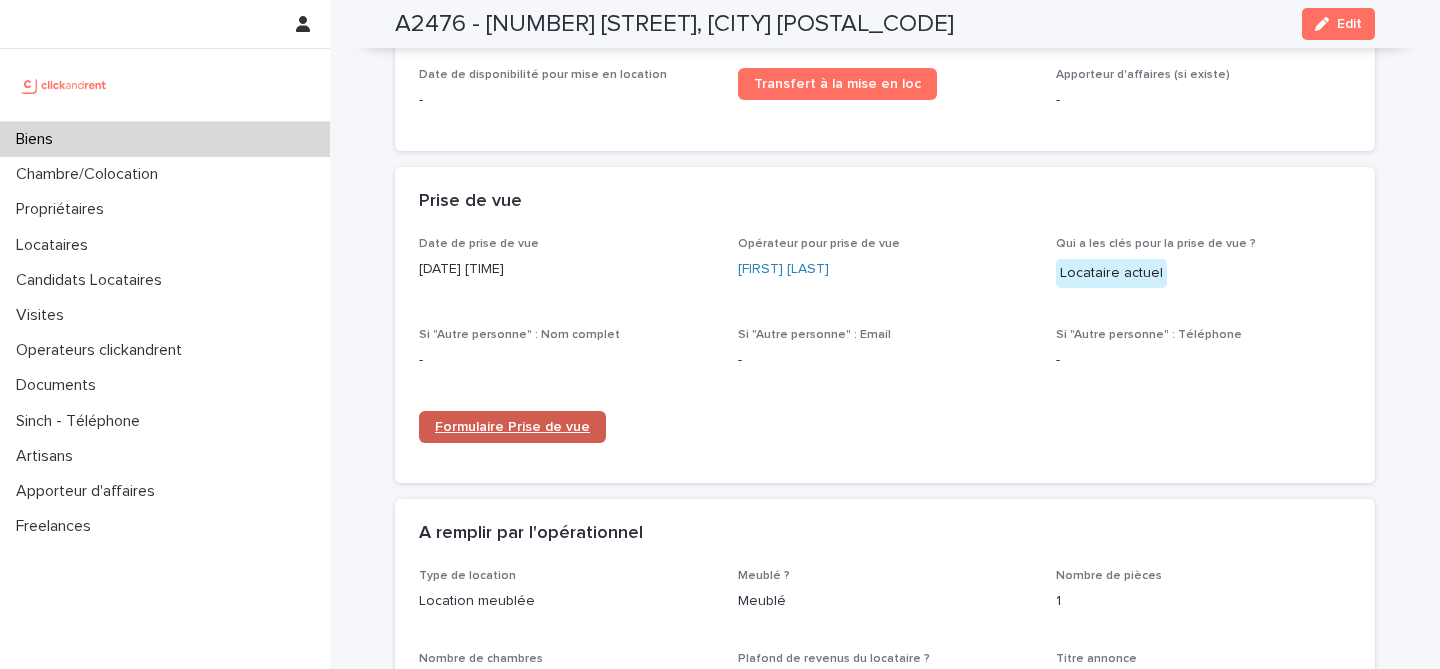 click on "Formulaire Prise de vue" at bounding box center [512, 427] 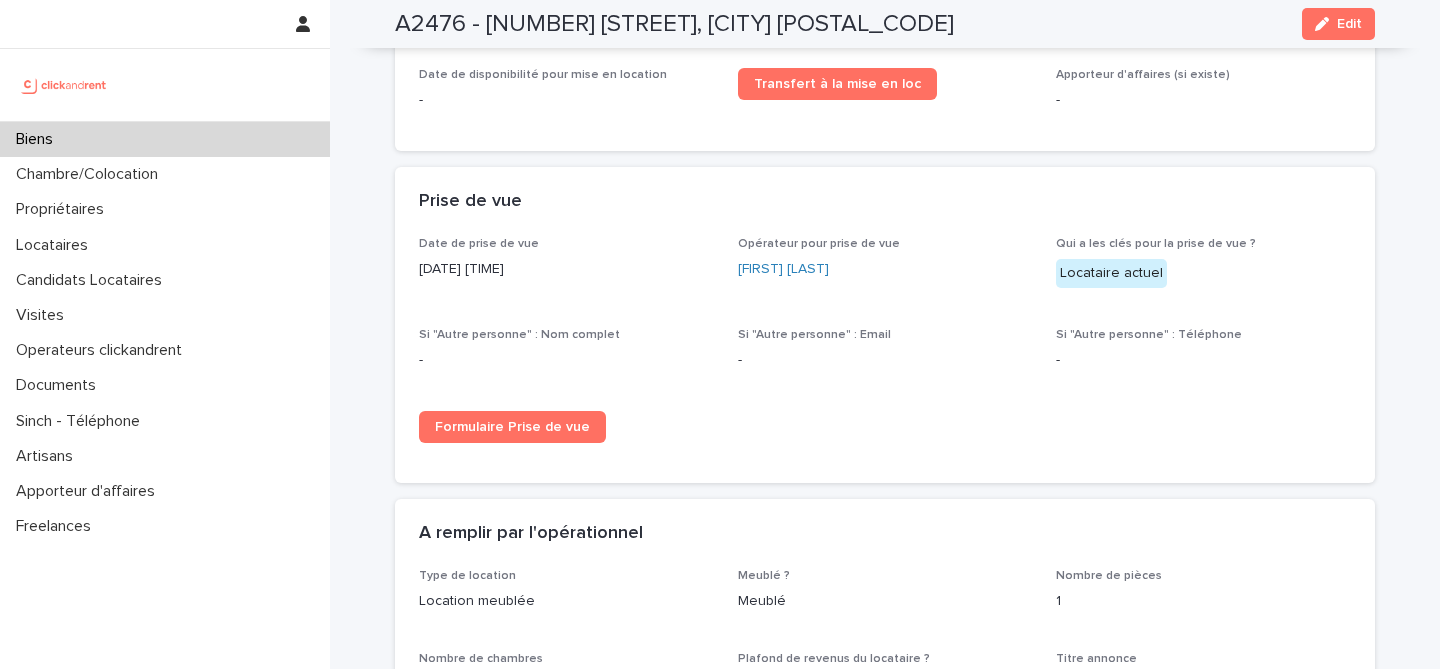 click on "A2476 - 152 rue du Faubourg Saint-Antoine,  Paris 75012 Edit" at bounding box center [885, 24] 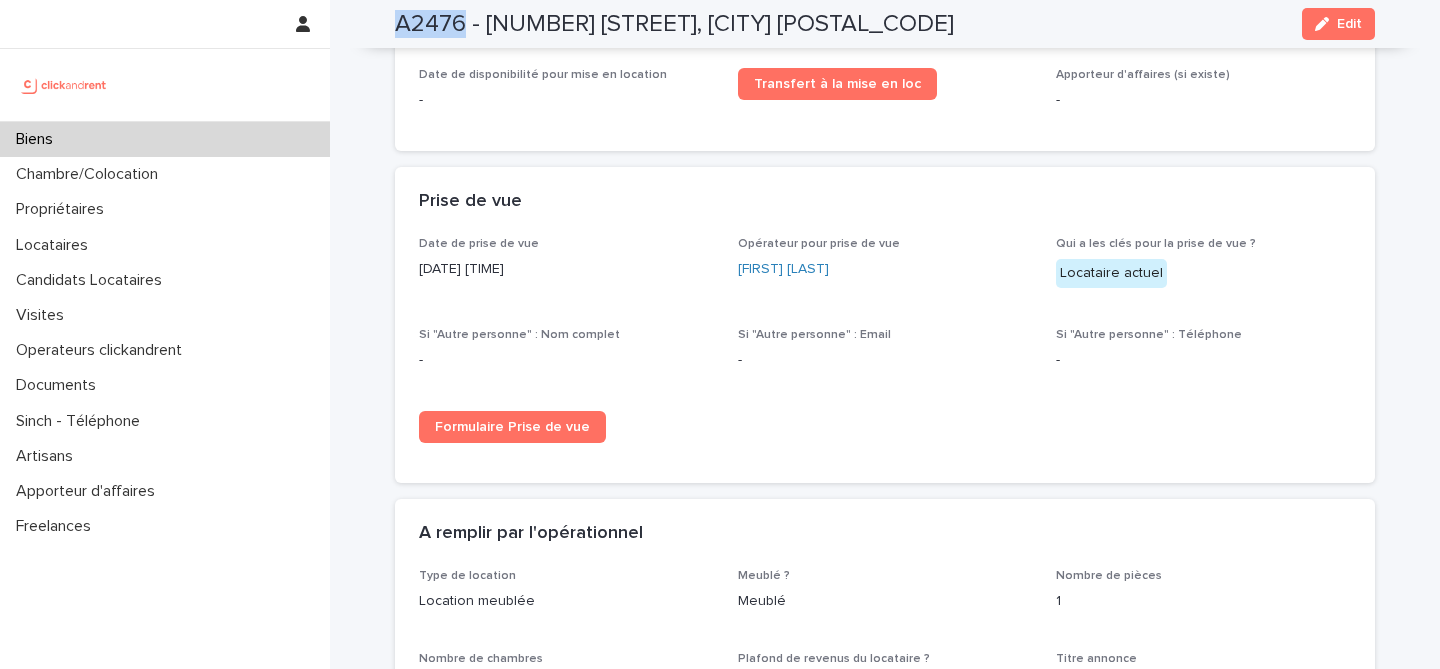 copy on "A2476" 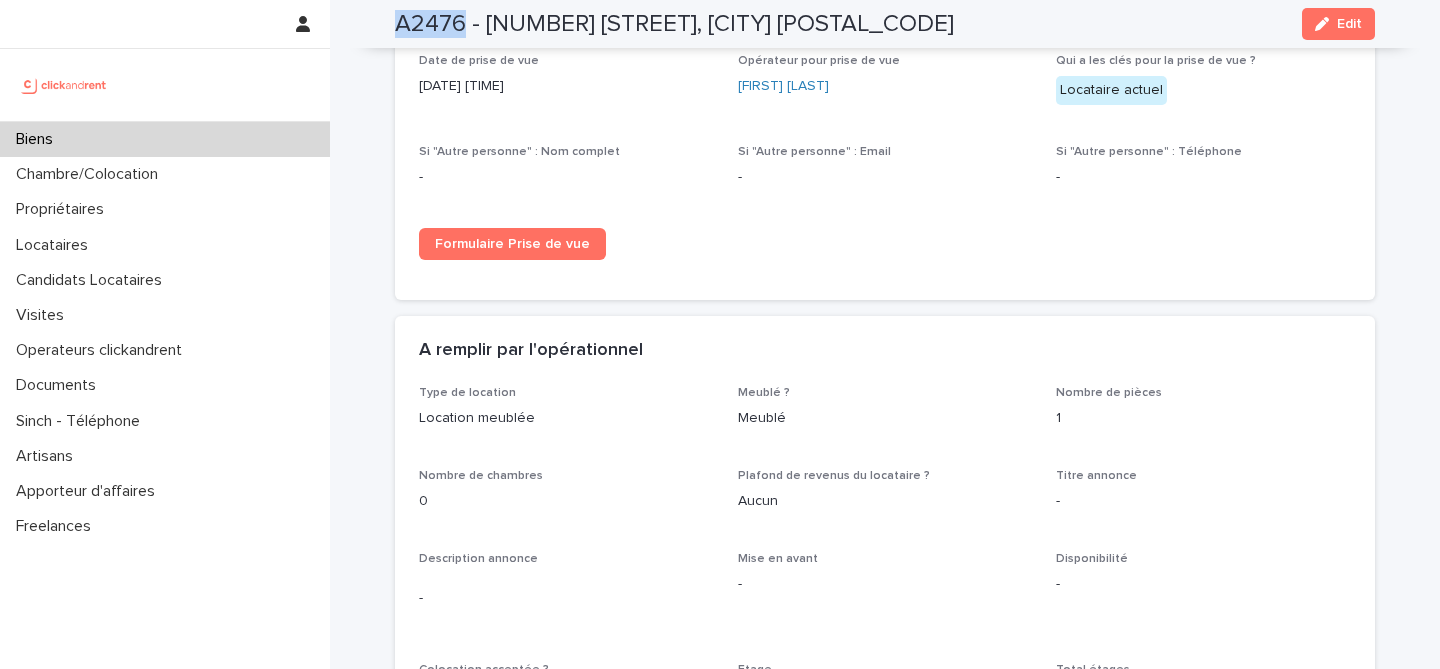 scroll, scrollTop: 3004, scrollLeft: 0, axis: vertical 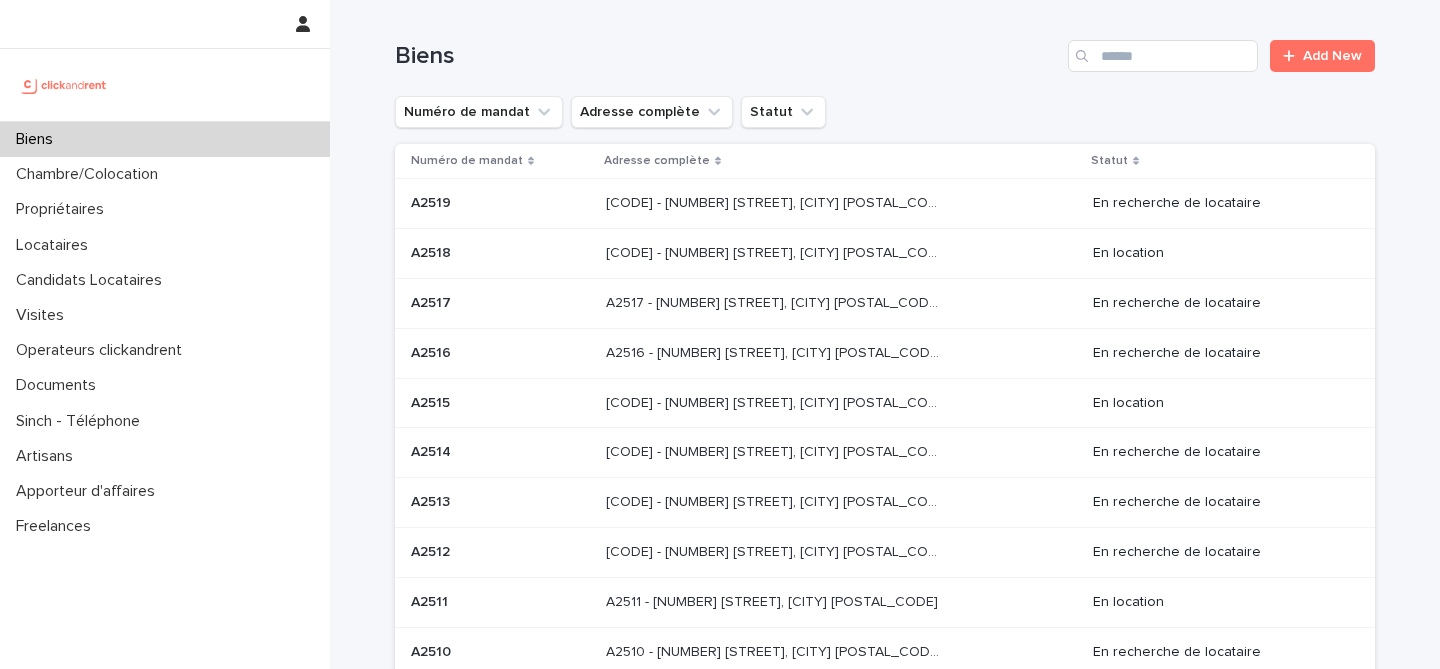 click on "Biens Add New" at bounding box center (885, 48) 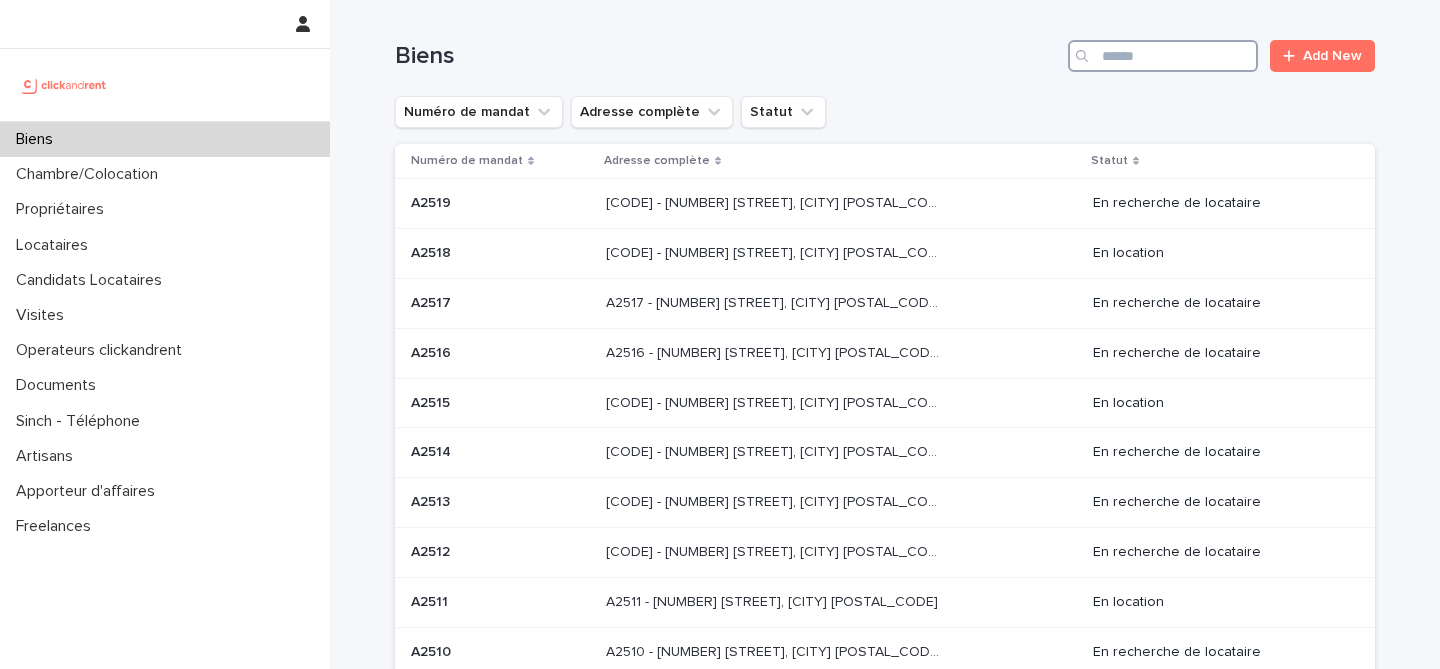 click at bounding box center (1163, 56) 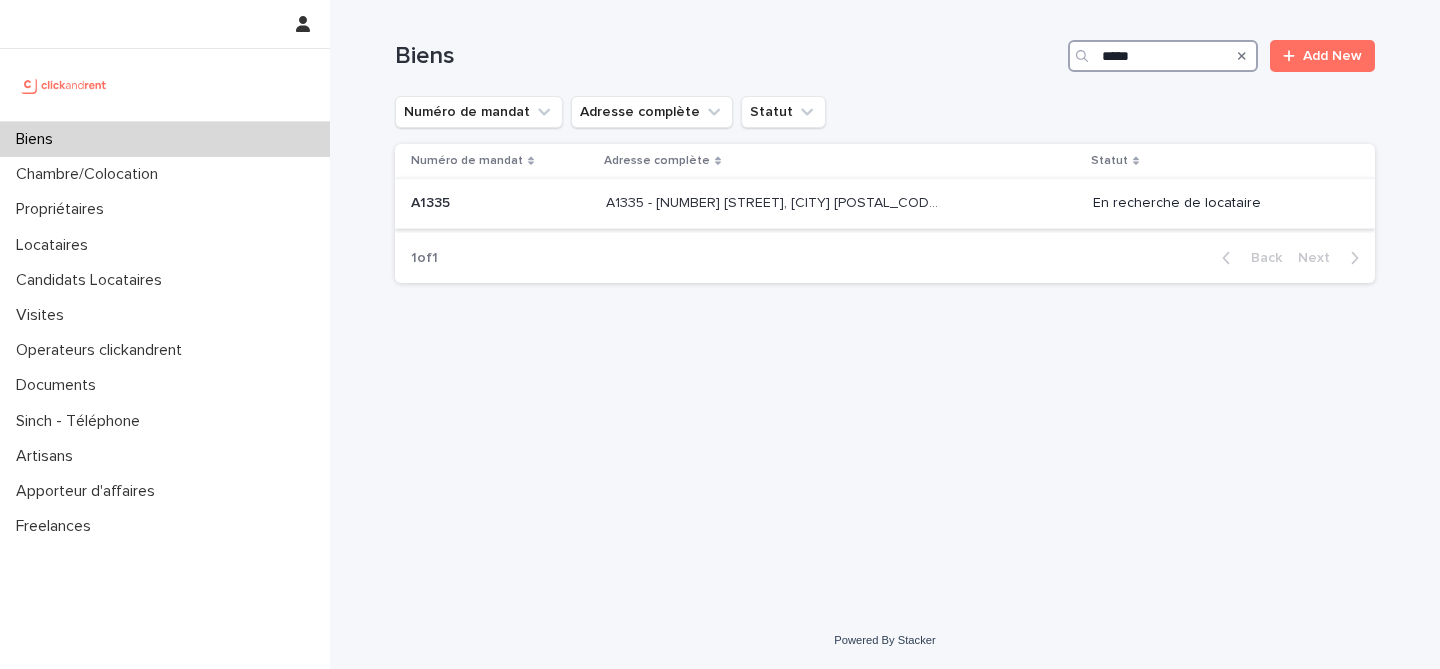 type on "*****" 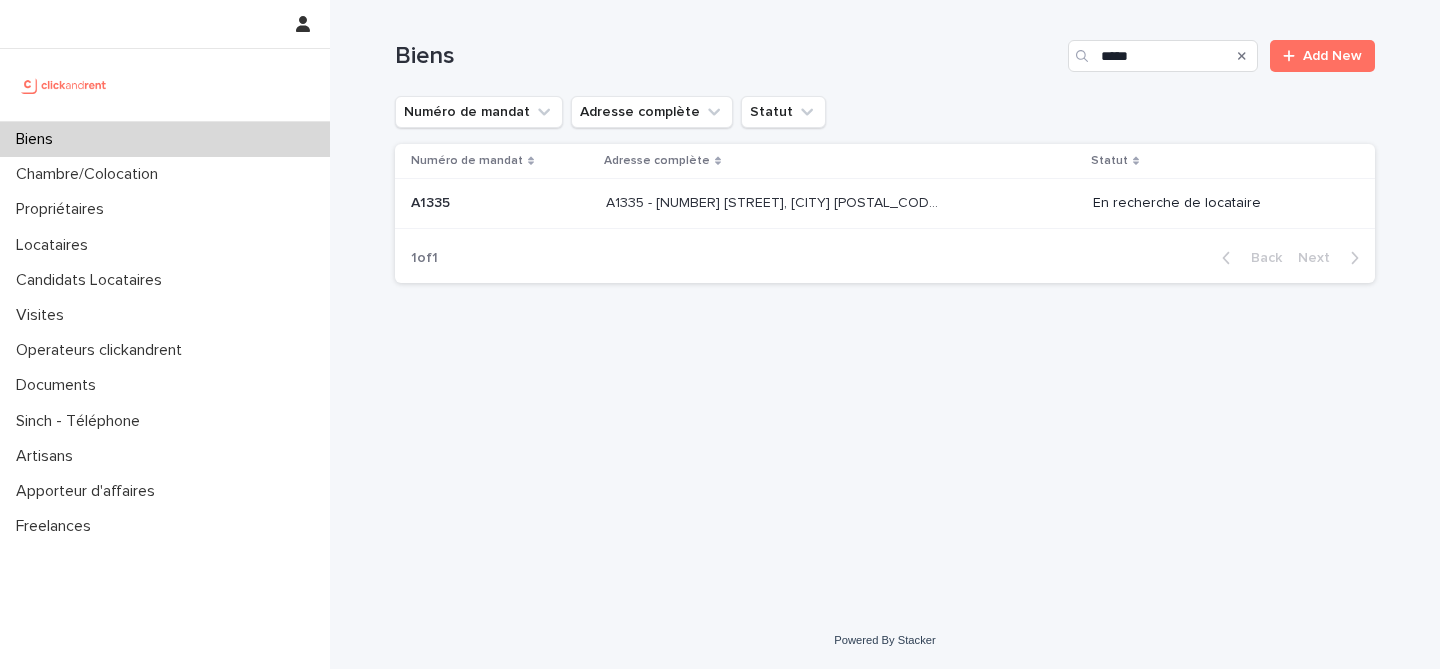 click at bounding box center (772, 203) 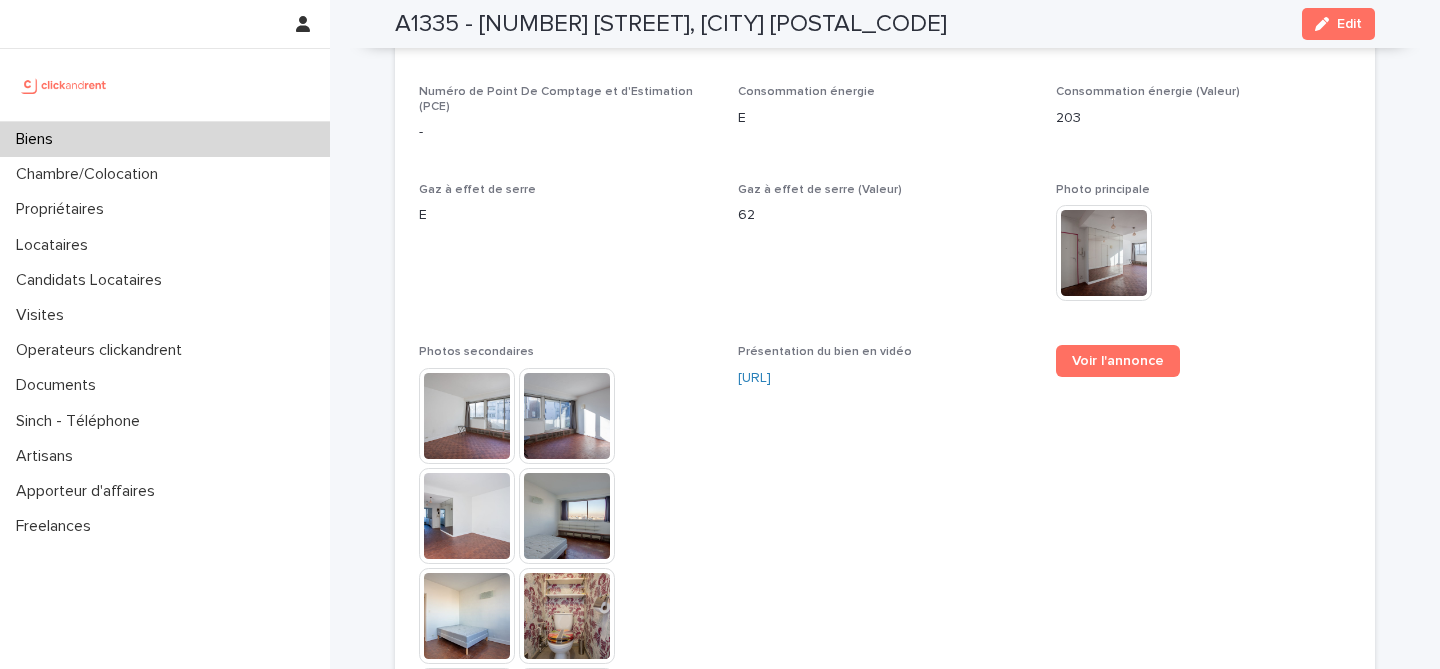 scroll, scrollTop: 5176, scrollLeft: 0, axis: vertical 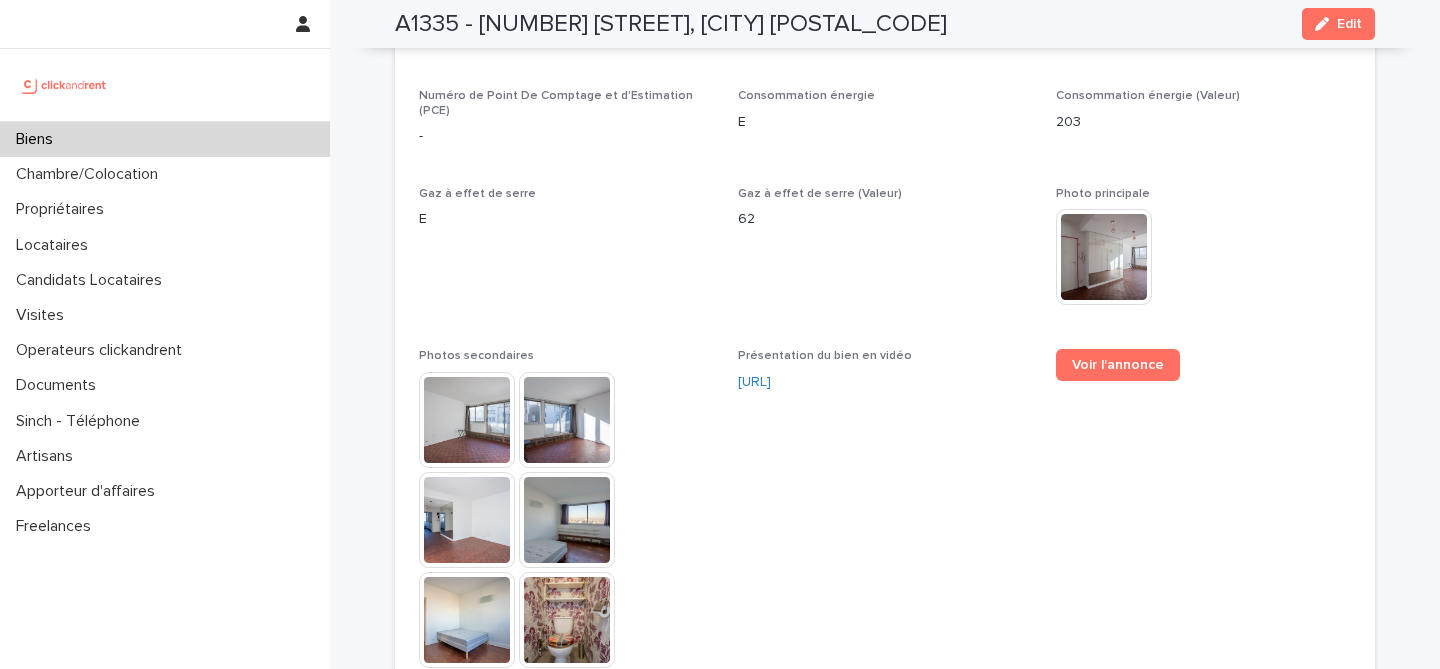 drag, startPoint x: 714, startPoint y: 313, endPoint x: 1021, endPoint y: 355, distance: 309.85965 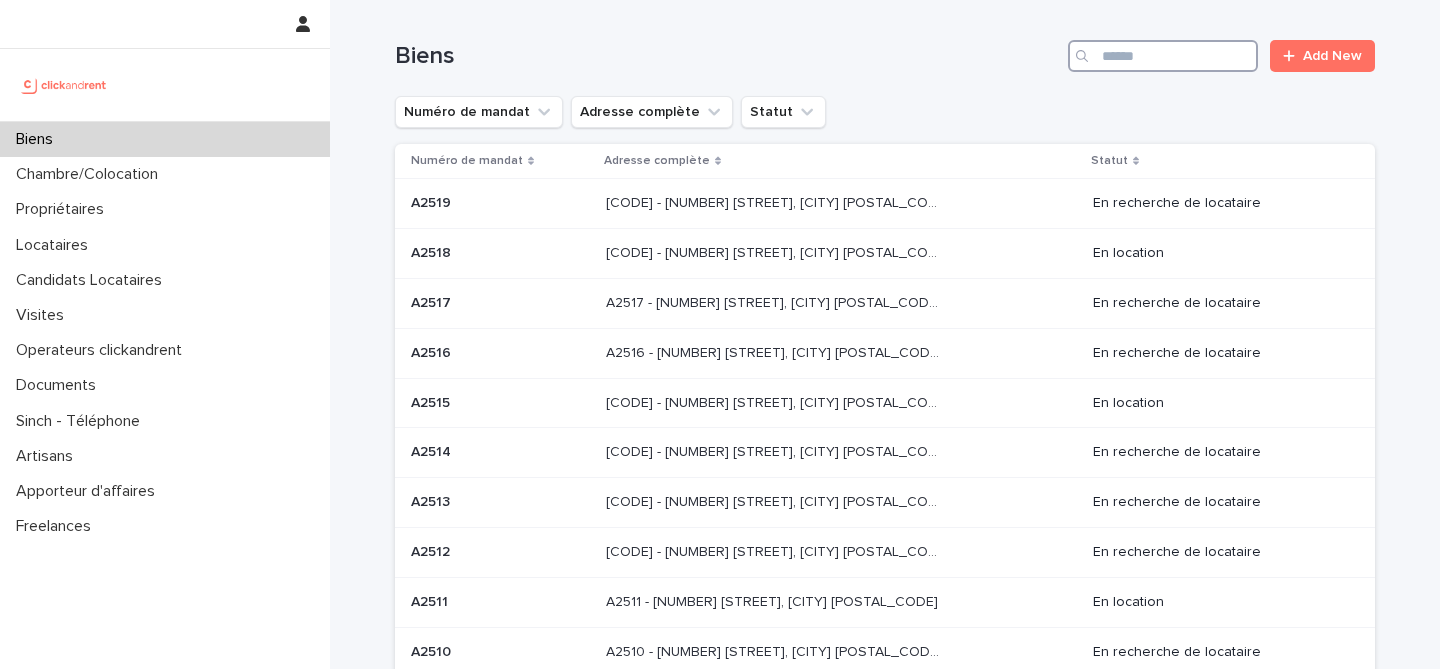 click at bounding box center (1163, 56) 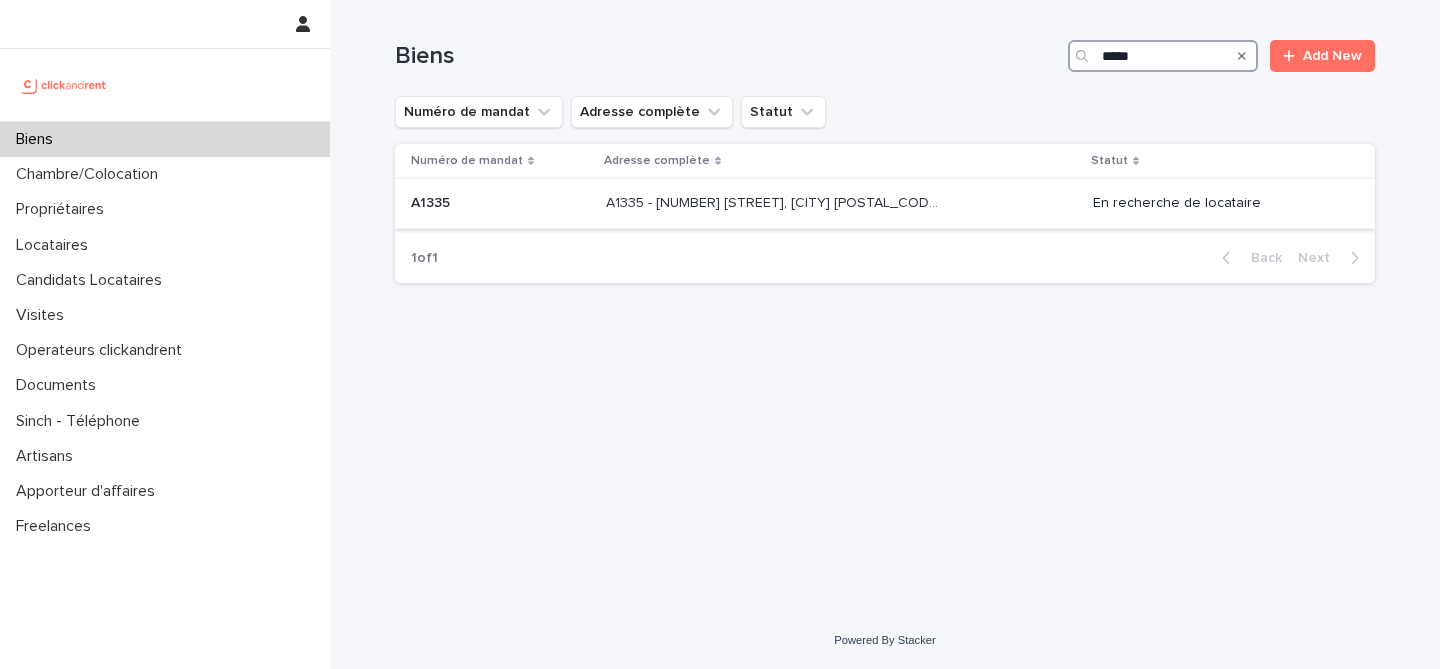 type on "*****" 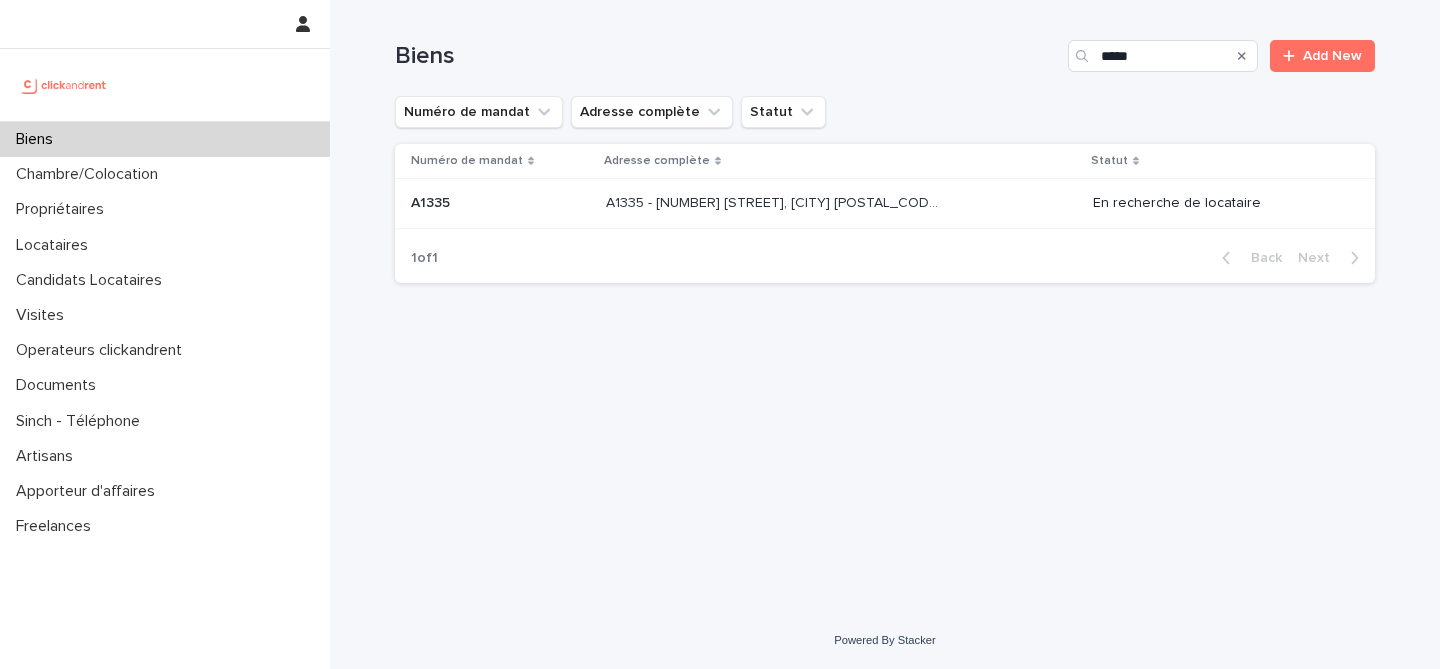 click on "[CODE] - [NUMBER] [STREET],  [CITY] [POSTAL_CODE] [CODE] - [NUMBER] [STREET],  [CITY] [POSTAL_CODE]" at bounding box center (841, 204) 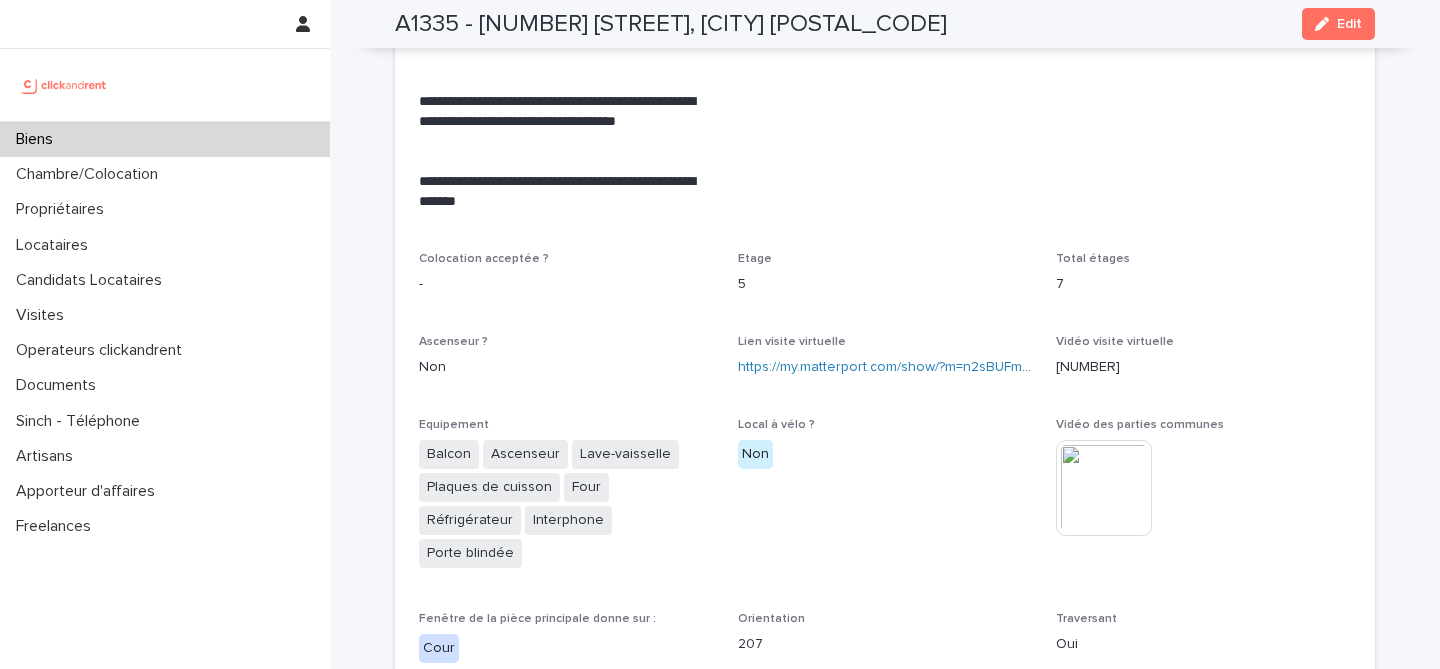 scroll, scrollTop: 4392, scrollLeft: 0, axis: vertical 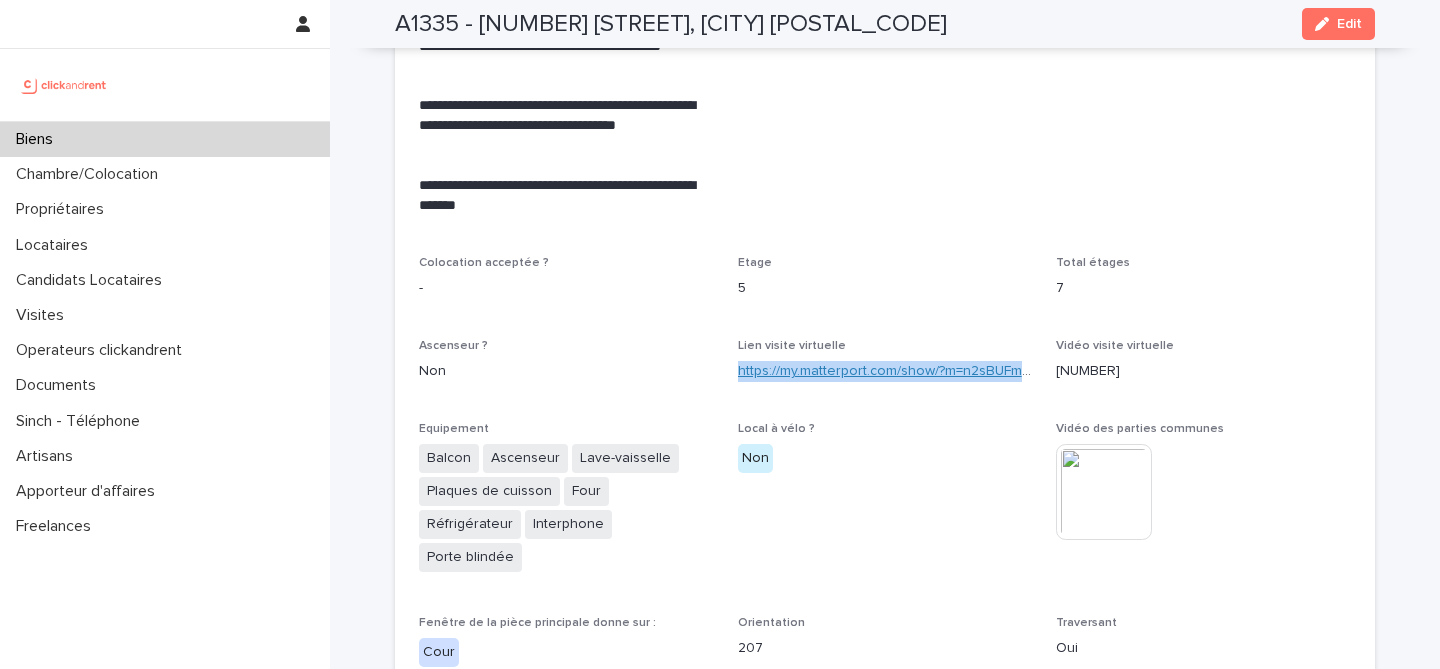 drag, startPoint x: 731, startPoint y: 354, endPoint x: 1032, endPoint y: 357, distance: 301.01495 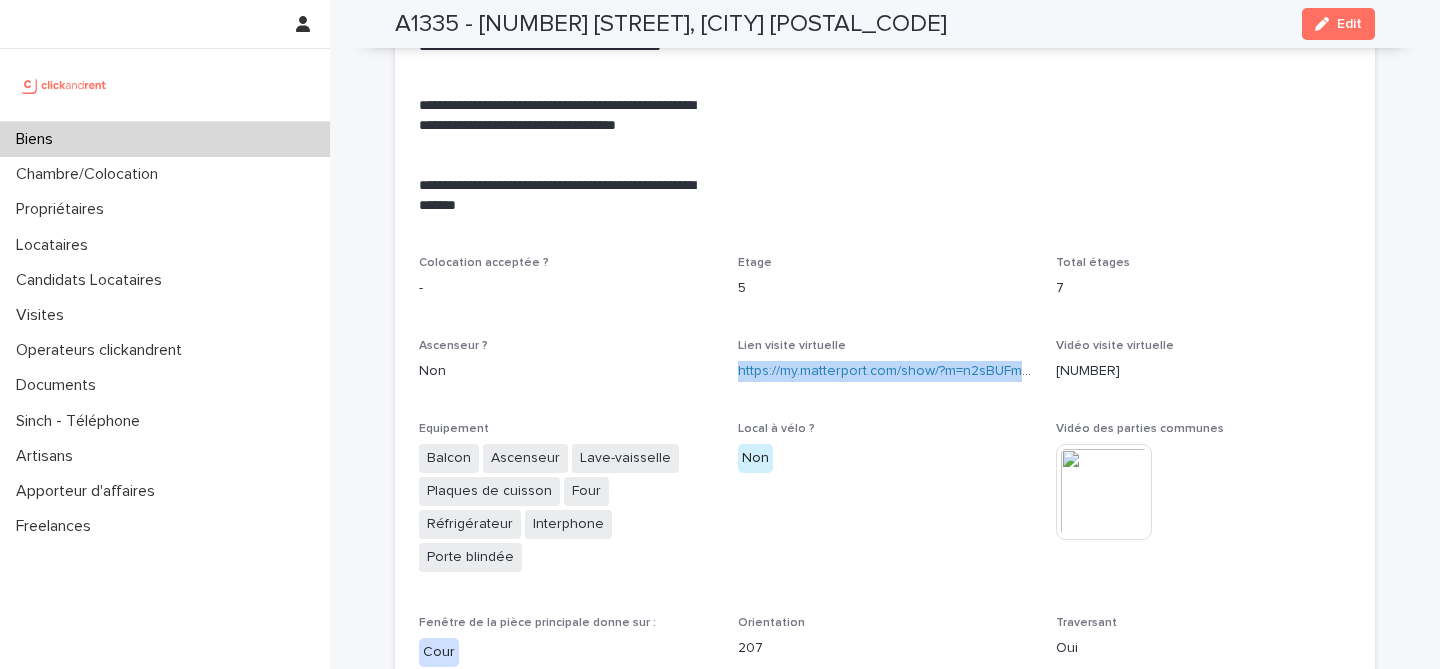 click on "Lien visite virtuelle" at bounding box center [885, 346] 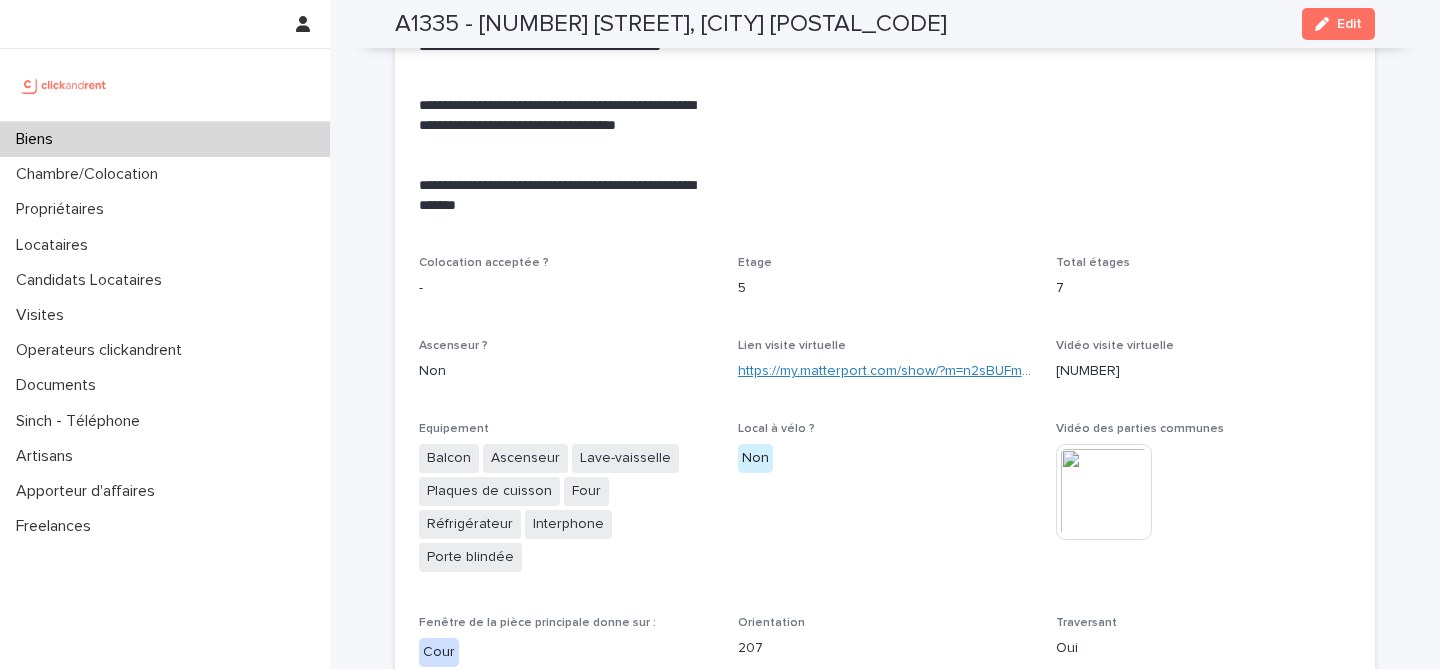 click on "https://my.matterport.com/show/?m=n2sBUFmEuit" at bounding box center [891, 371] 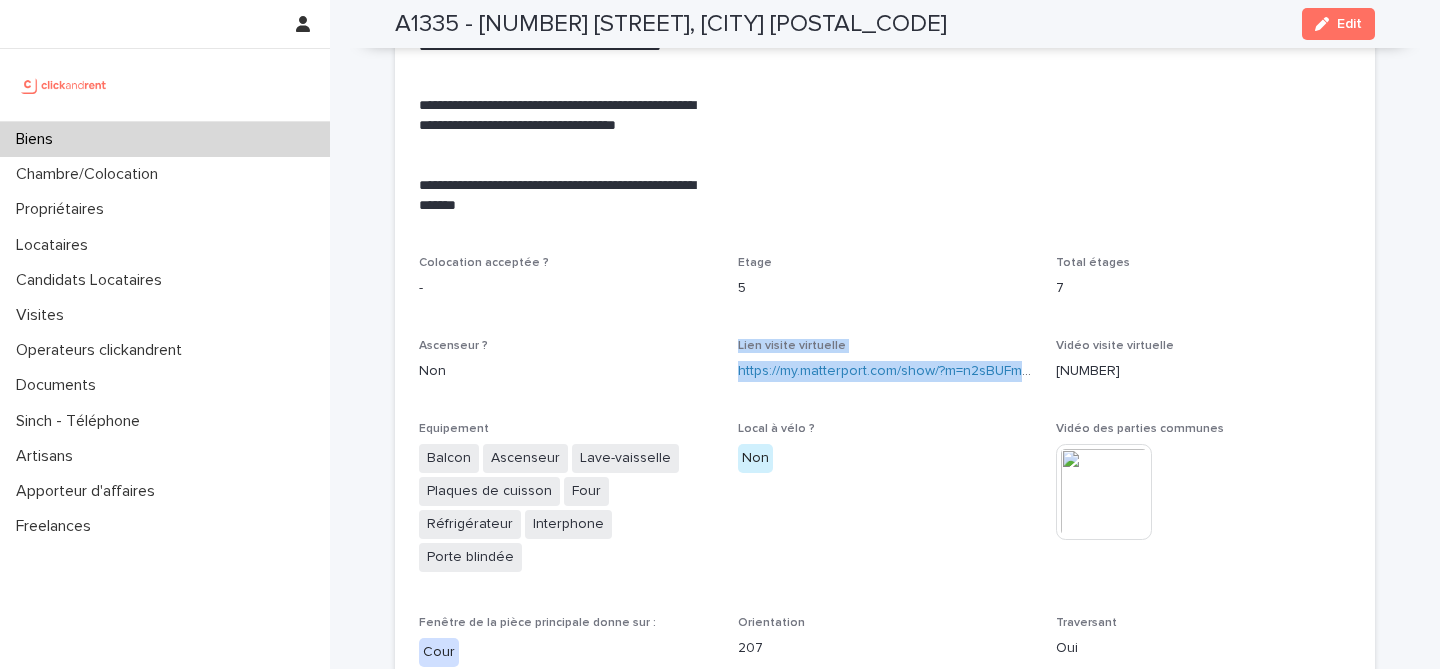 drag, startPoint x: 721, startPoint y: 346, endPoint x: 1009, endPoint y: 373, distance: 289.26285 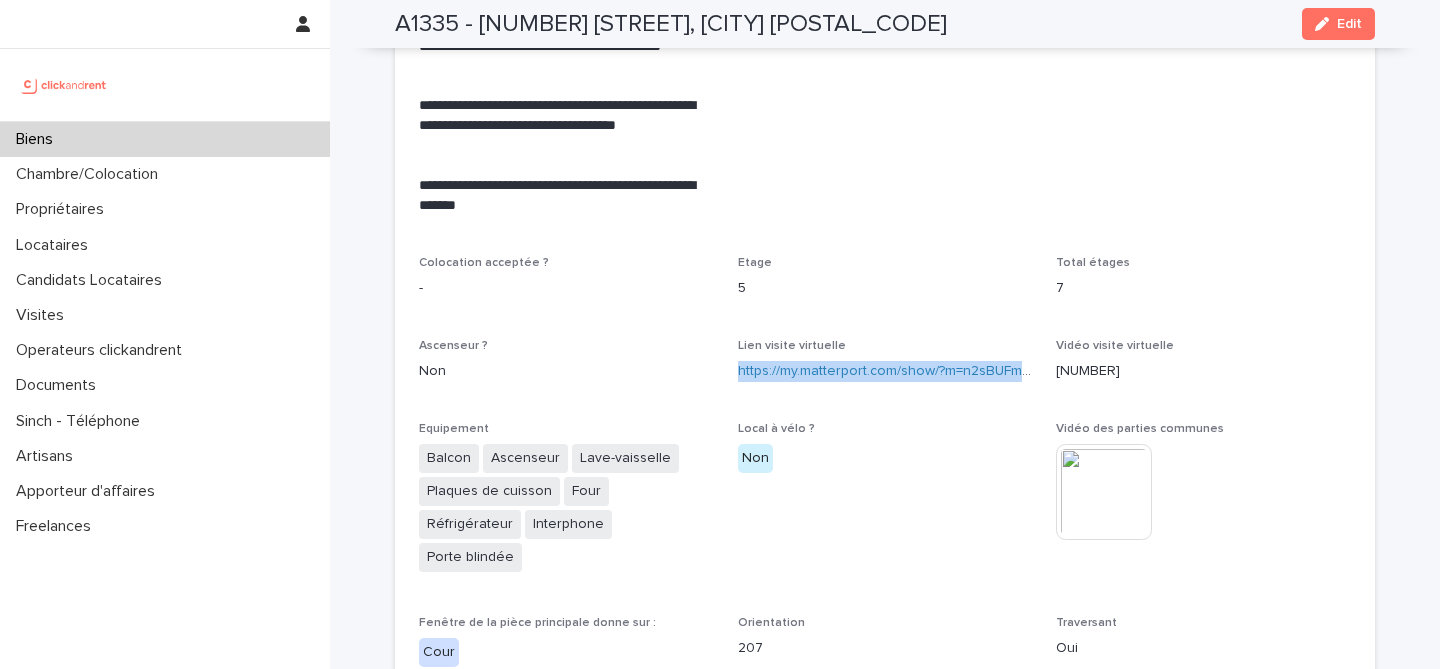 drag, startPoint x: 727, startPoint y: 348, endPoint x: 1030, endPoint y: 379, distance: 304.5817 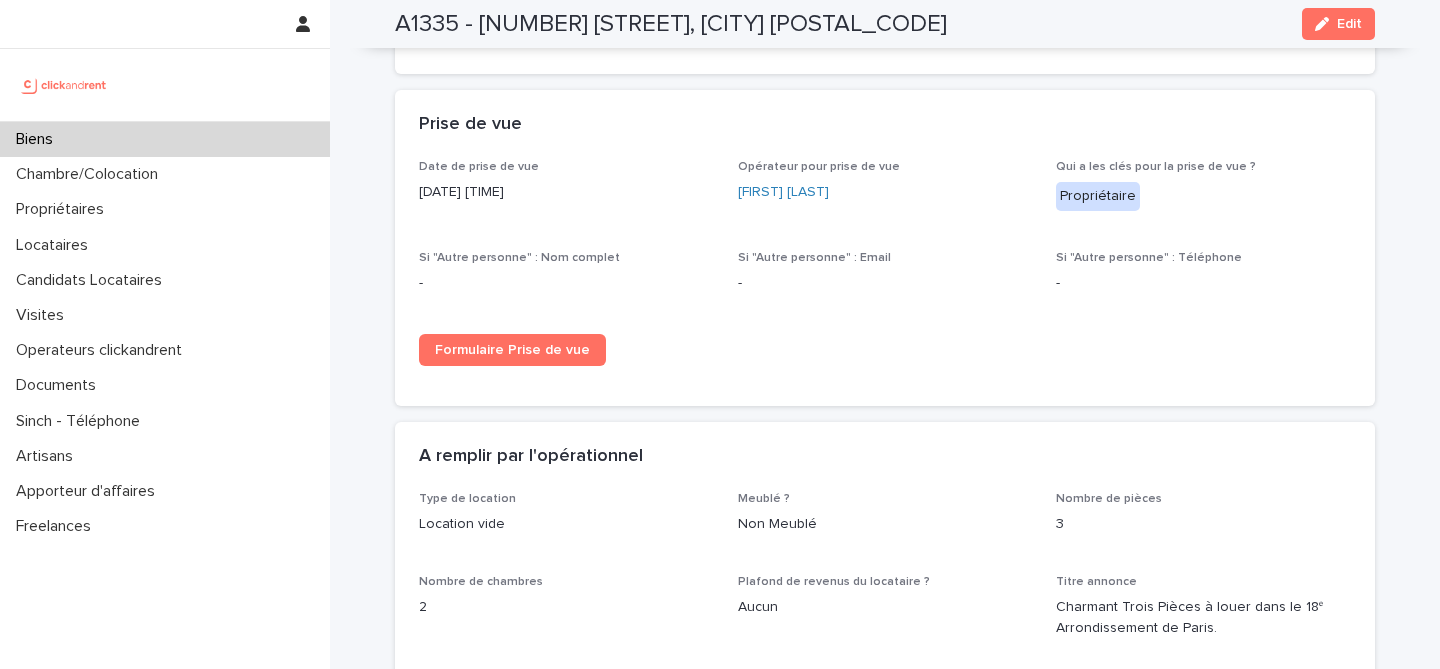 scroll, scrollTop: 3324, scrollLeft: 0, axis: vertical 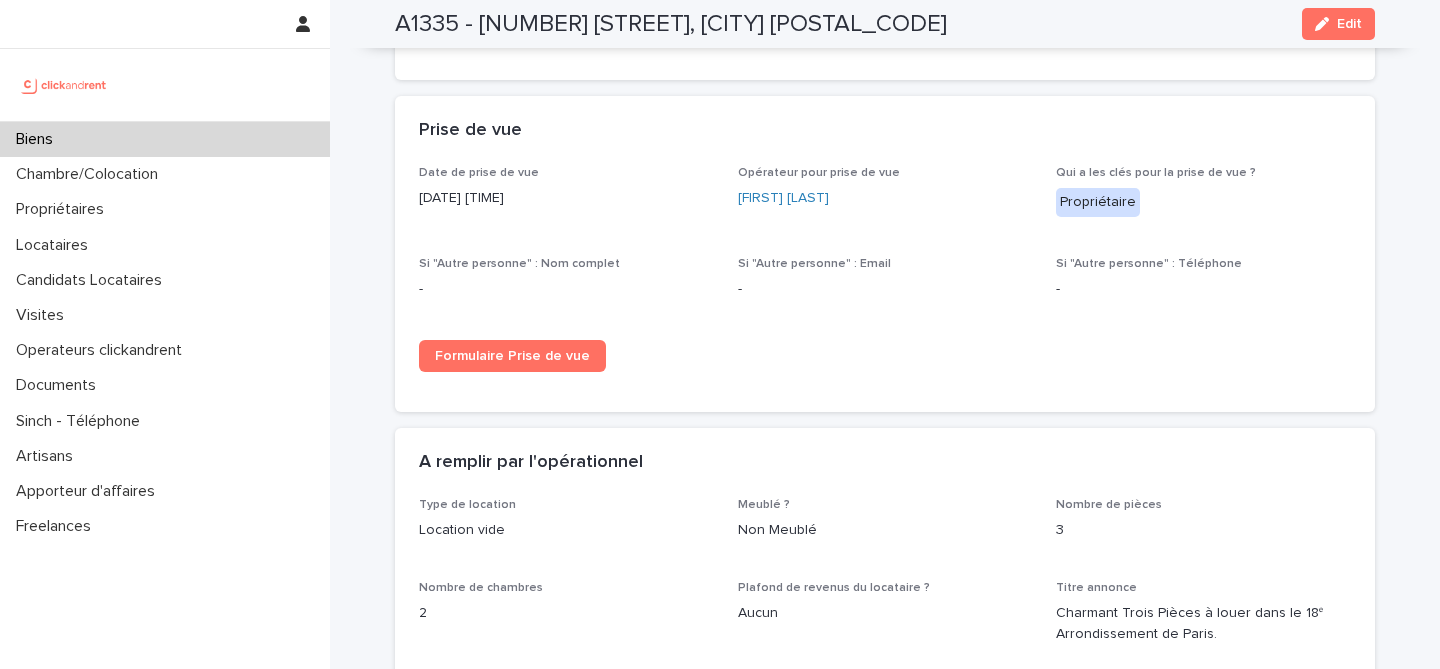 click on "Biens" at bounding box center (165, 139) 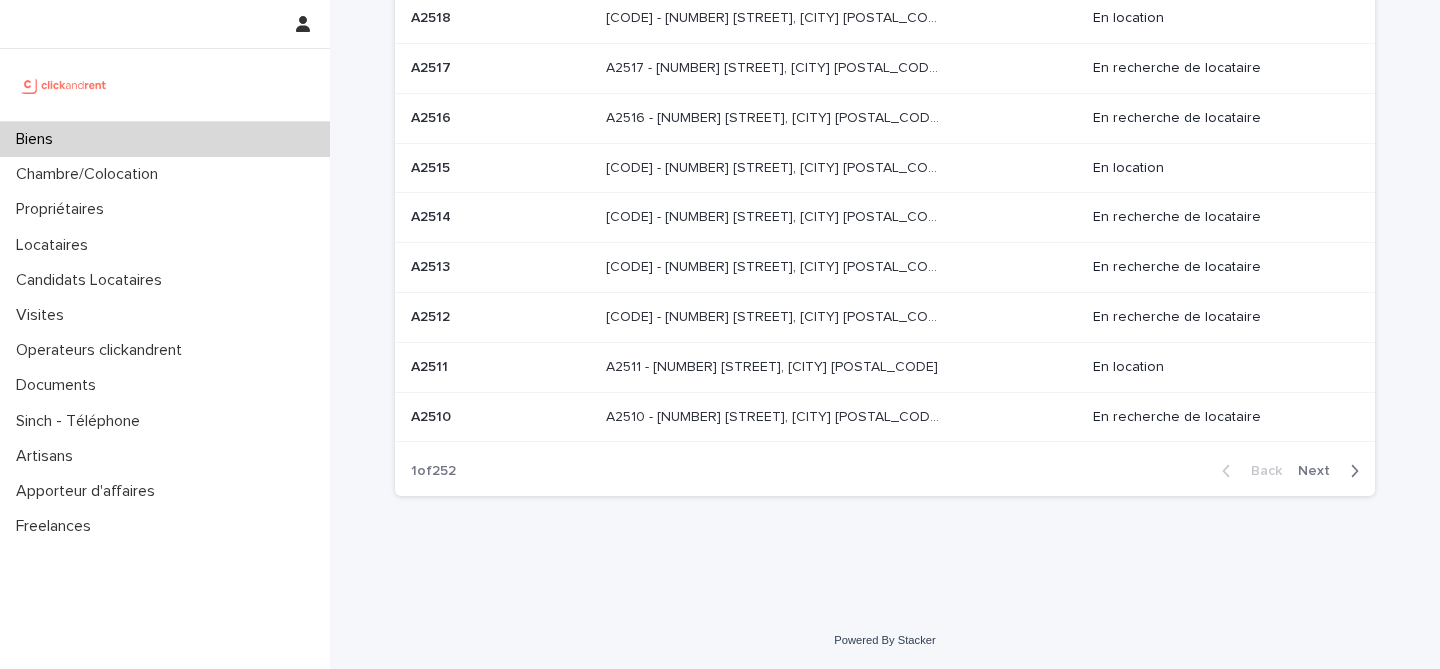 scroll, scrollTop: 0, scrollLeft: 0, axis: both 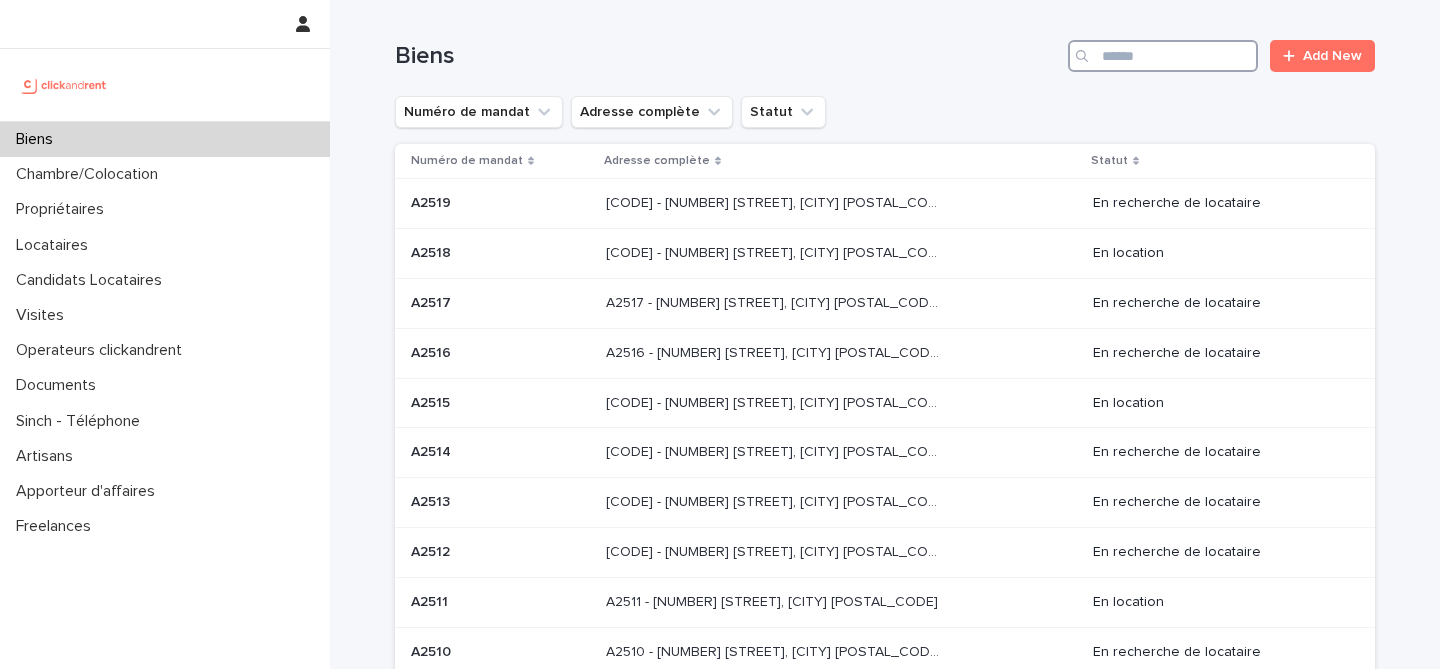 click at bounding box center (1163, 56) 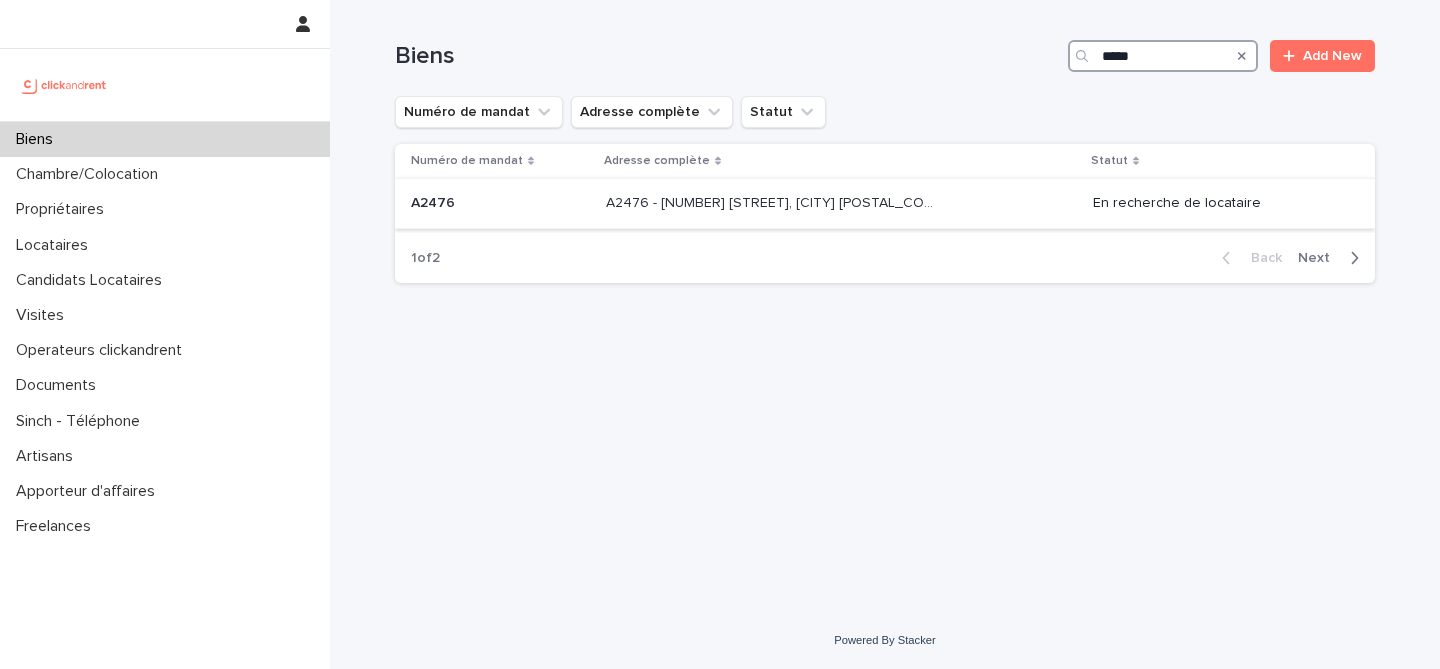 type on "*****" 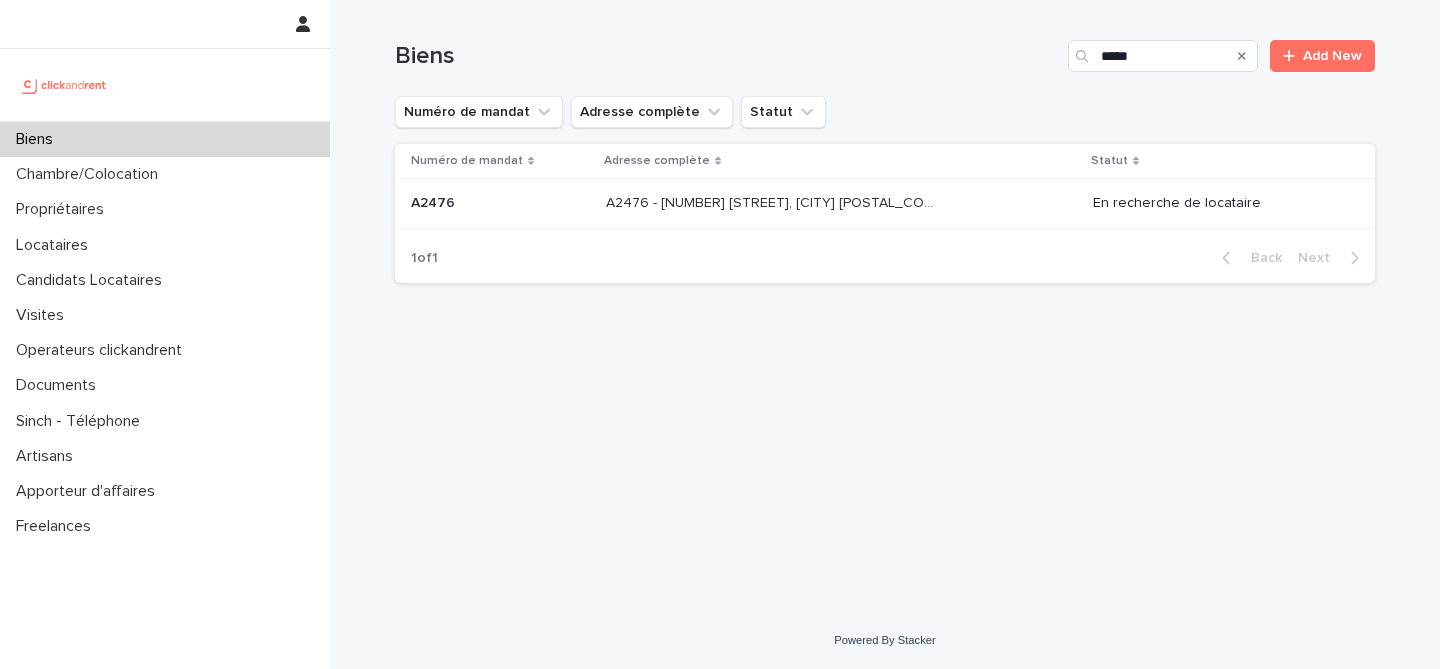 click on "A2476 - [NUMBER] [STREET], [CITY] [POSTAL_CODE]" at bounding box center (774, 201) 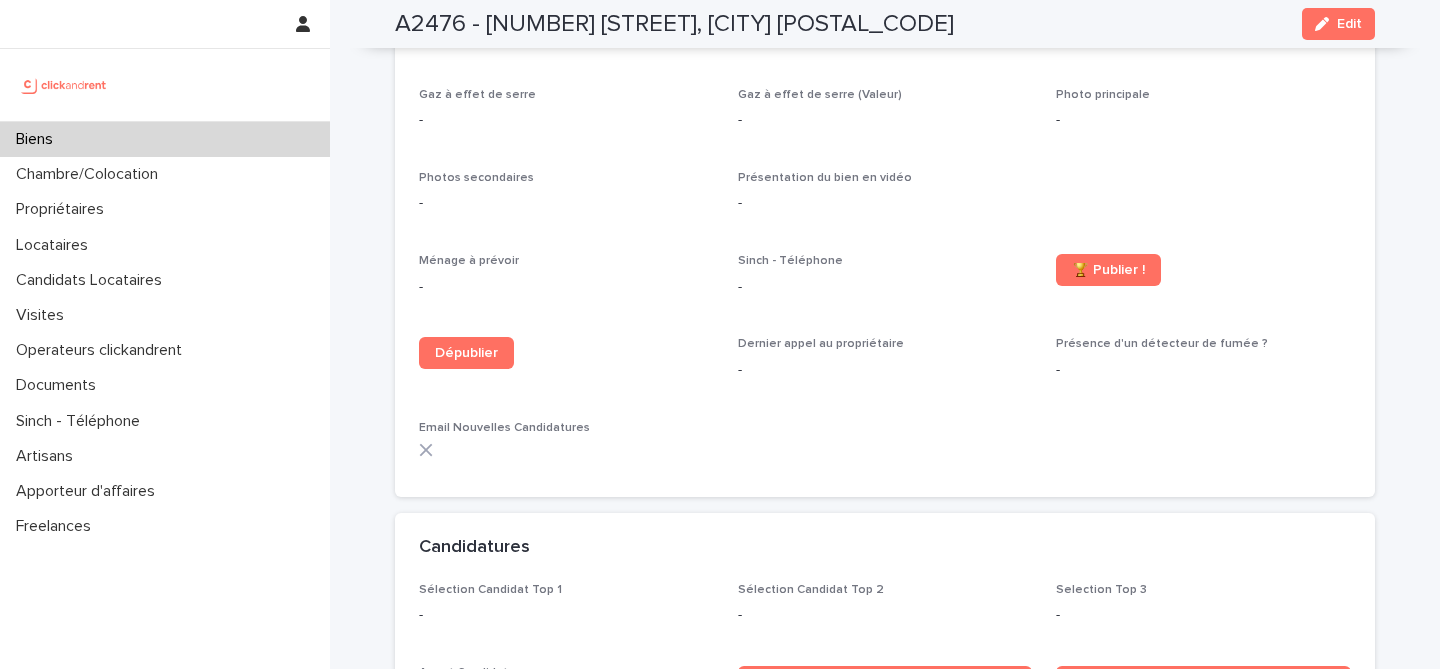 scroll, scrollTop: 4189, scrollLeft: 0, axis: vertical 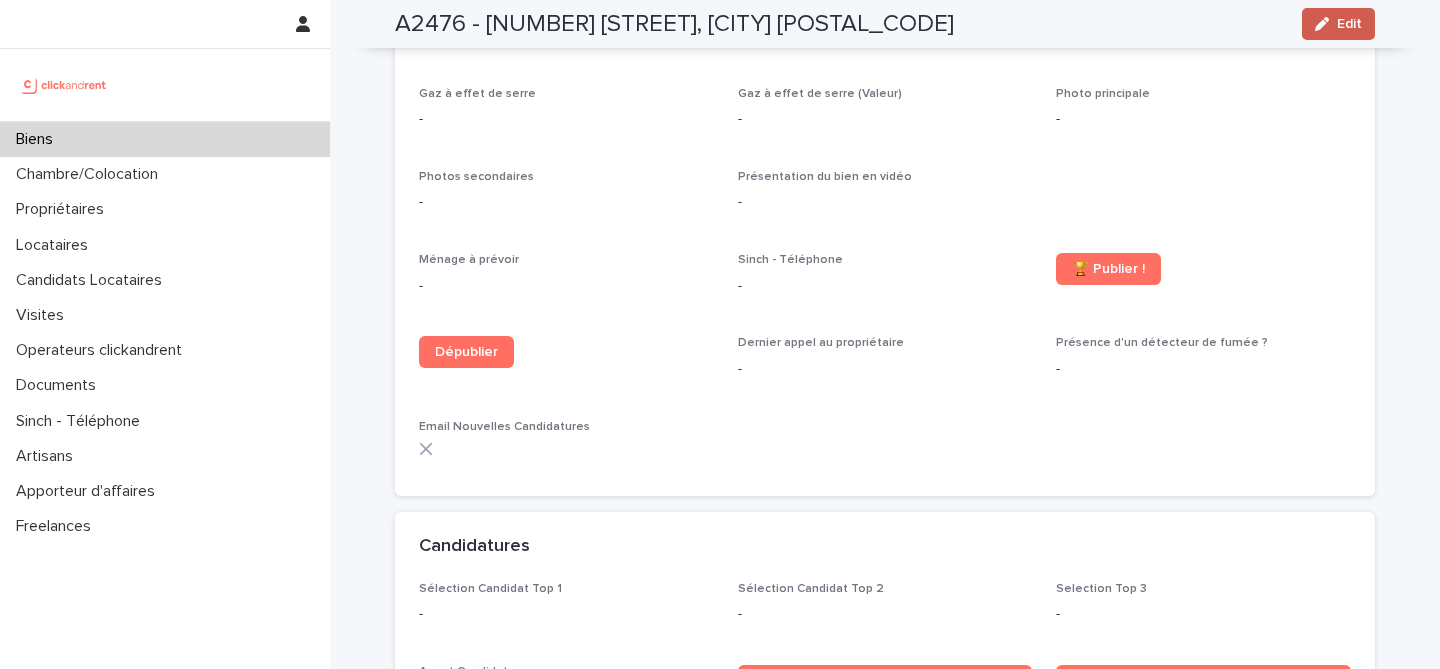 click on "Edit" at bounding box center [1338, 24] 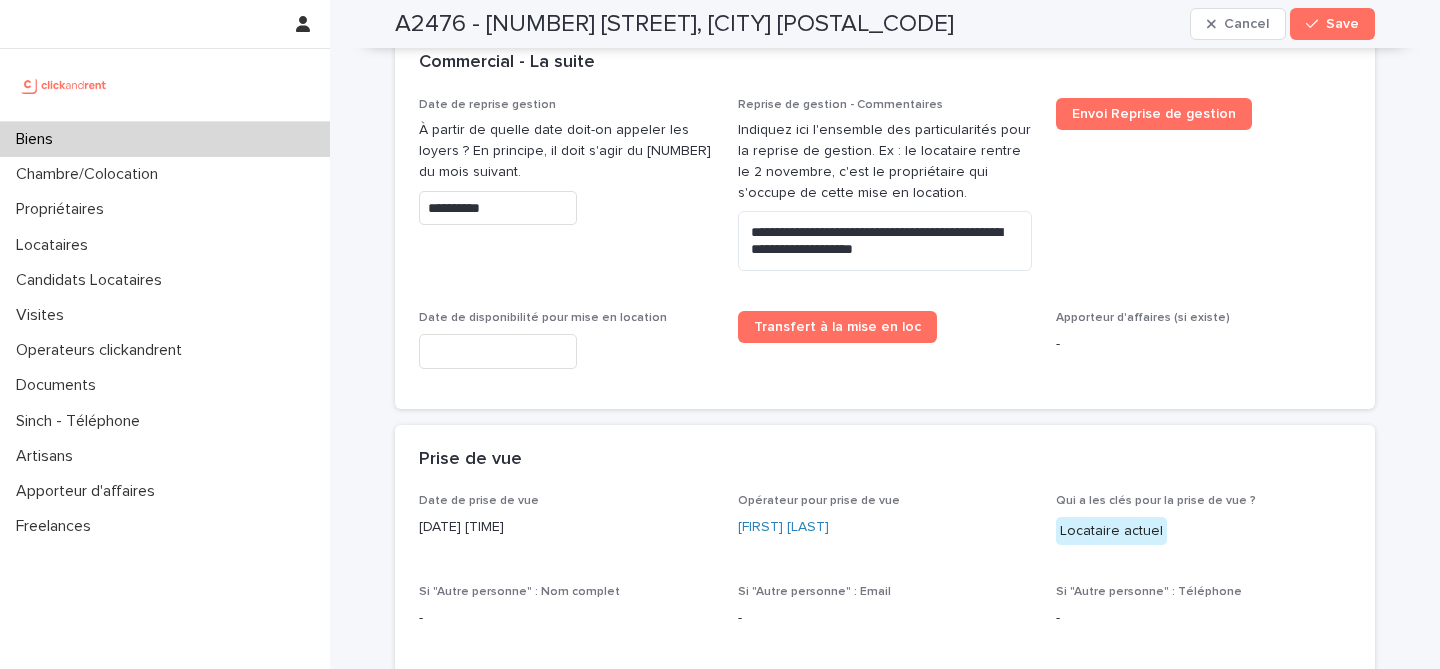 scroll, scrollTop: 4860, scrollLeft: 0, axis: vertical 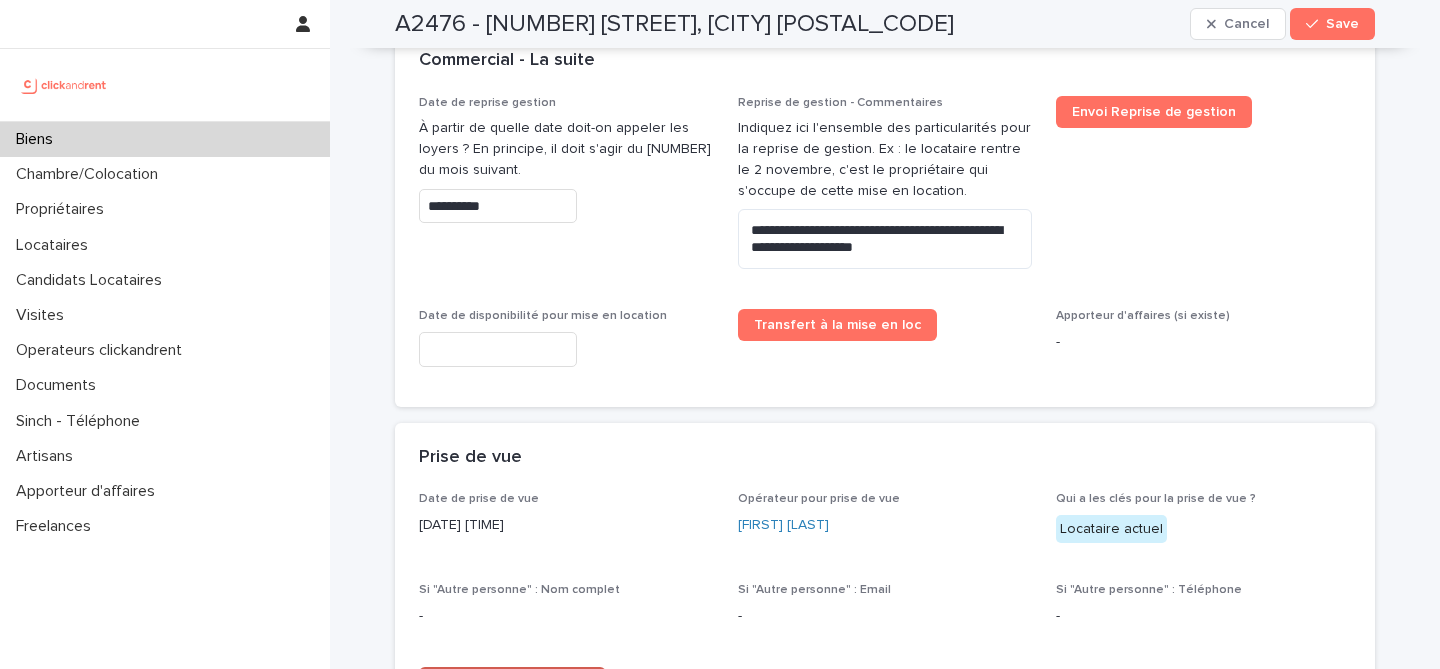 click on "Formulaire Prise de vue" at bounding box center [512, 683] 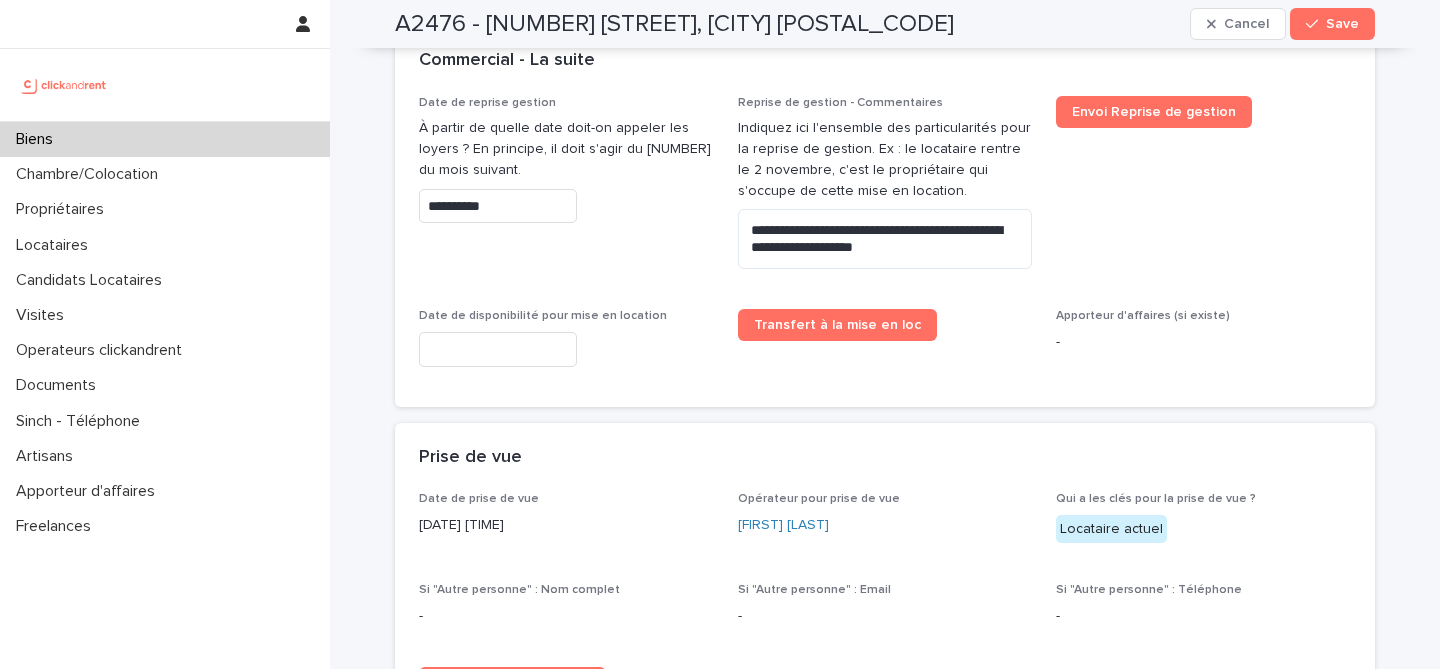 click on "Biens" at bounding box center (165, 139) 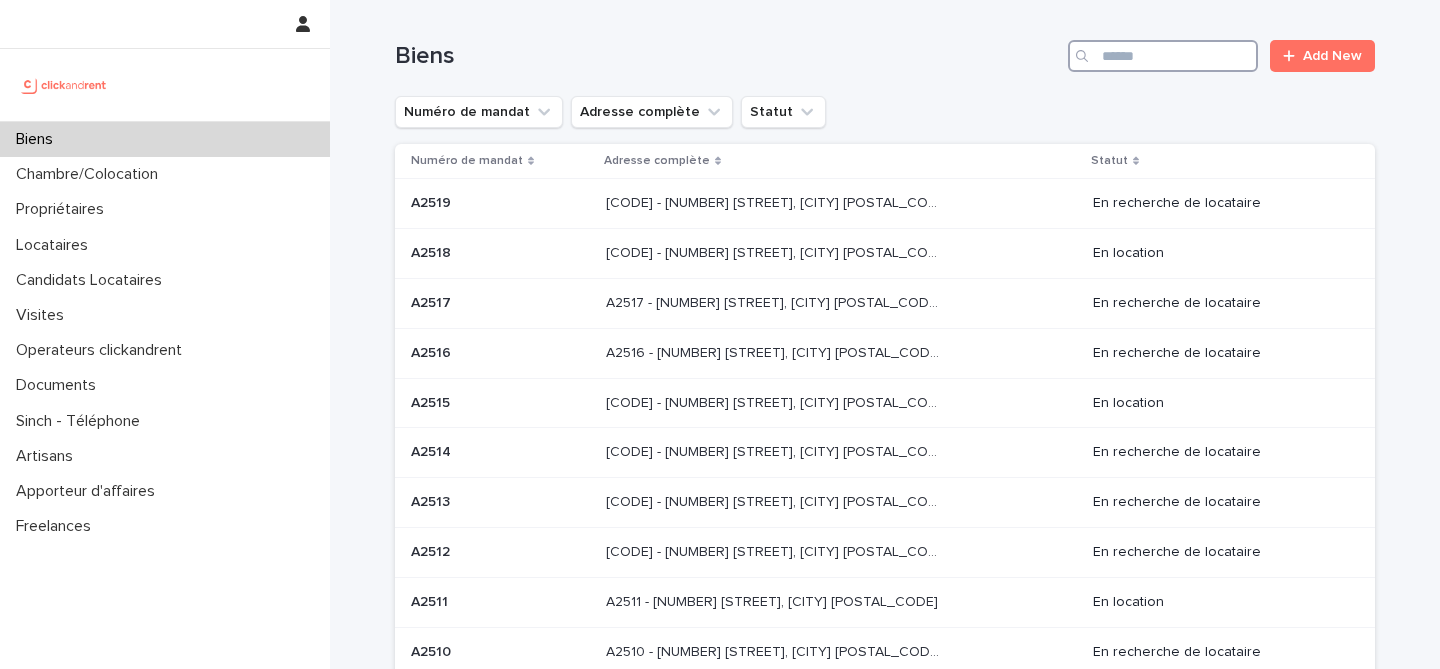 click at bounding box center [1163, 56] 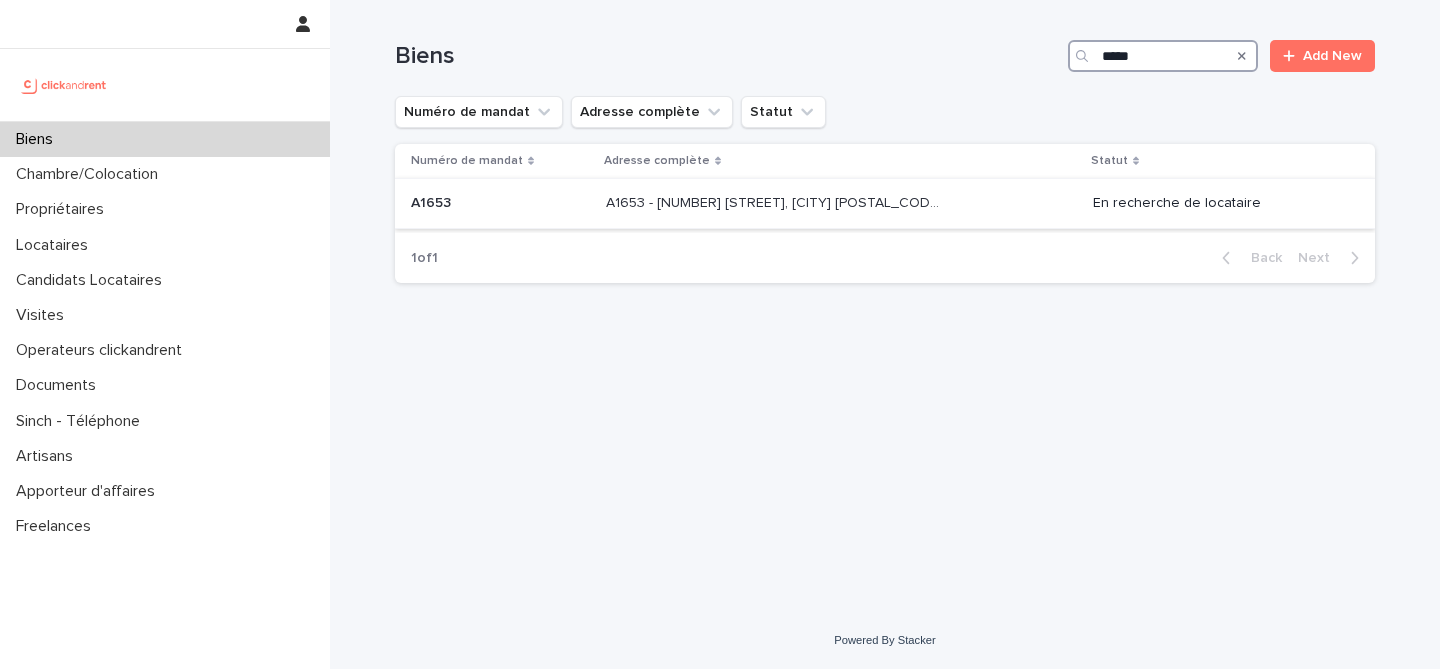 type on "*****" 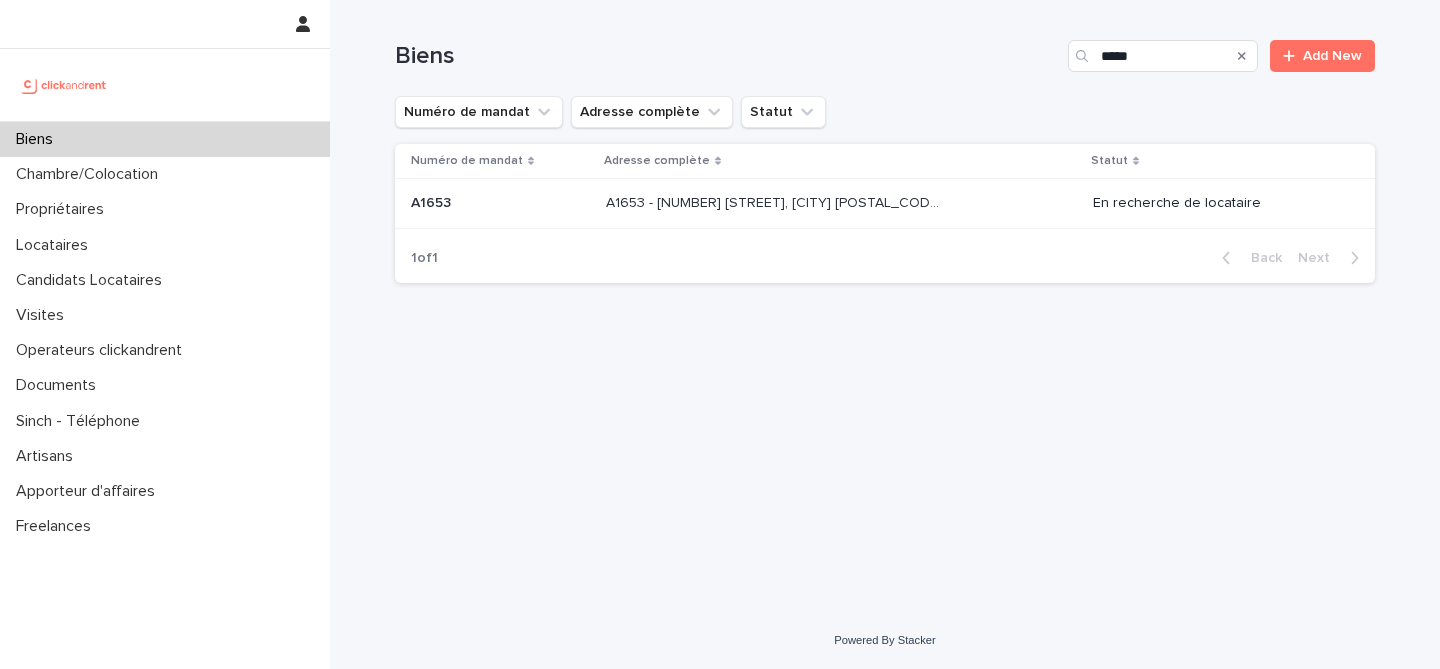 click on "A1653 - [NUMBER] [STREET], [CITY] [POSTAL_CODE]" at bounding box center (774, 201) 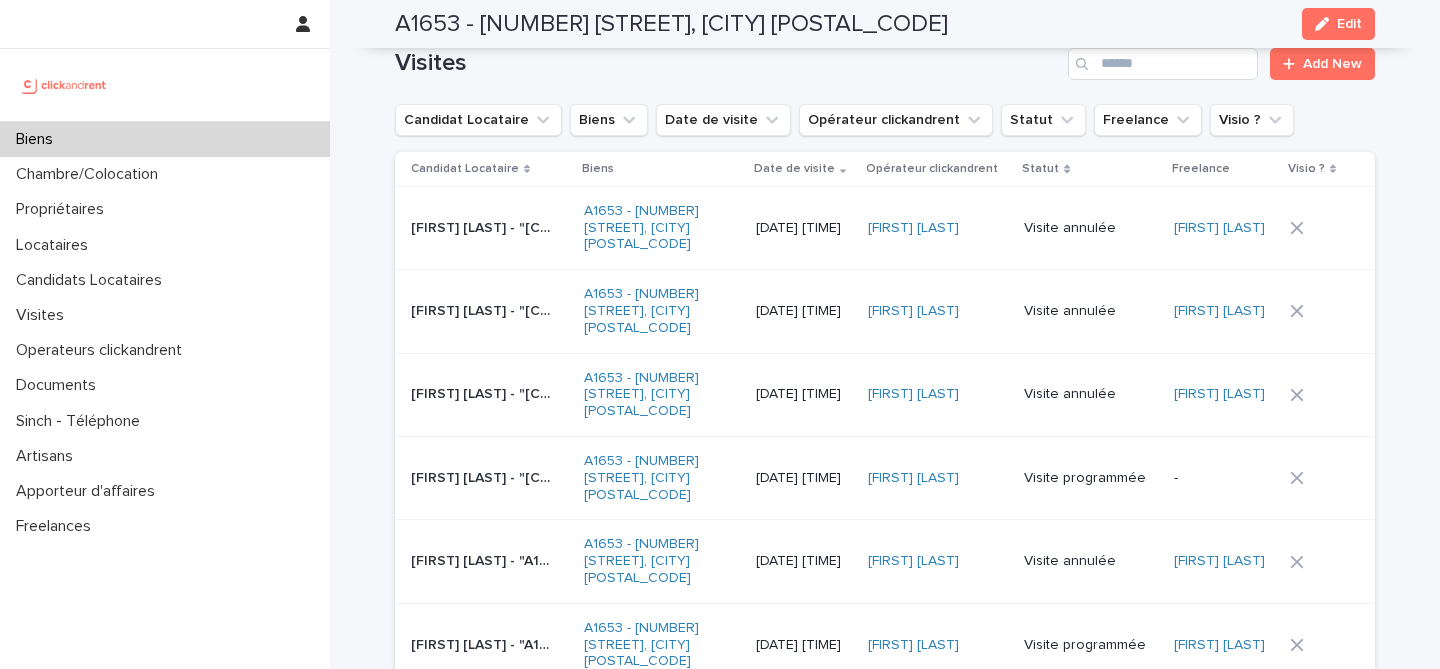 scroll, scrollTop: 8594, scrollLeft: 0, axis: vertical 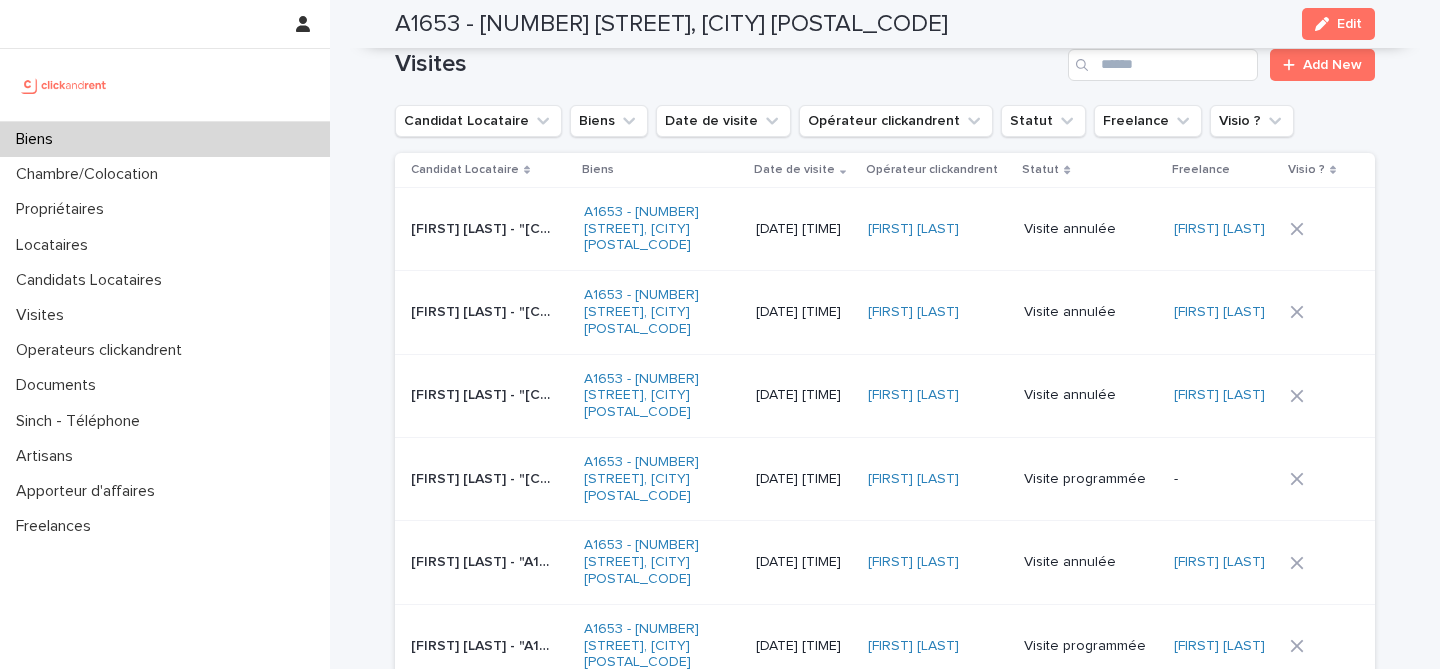 click on "Biens" at bounding box center [165, 139] 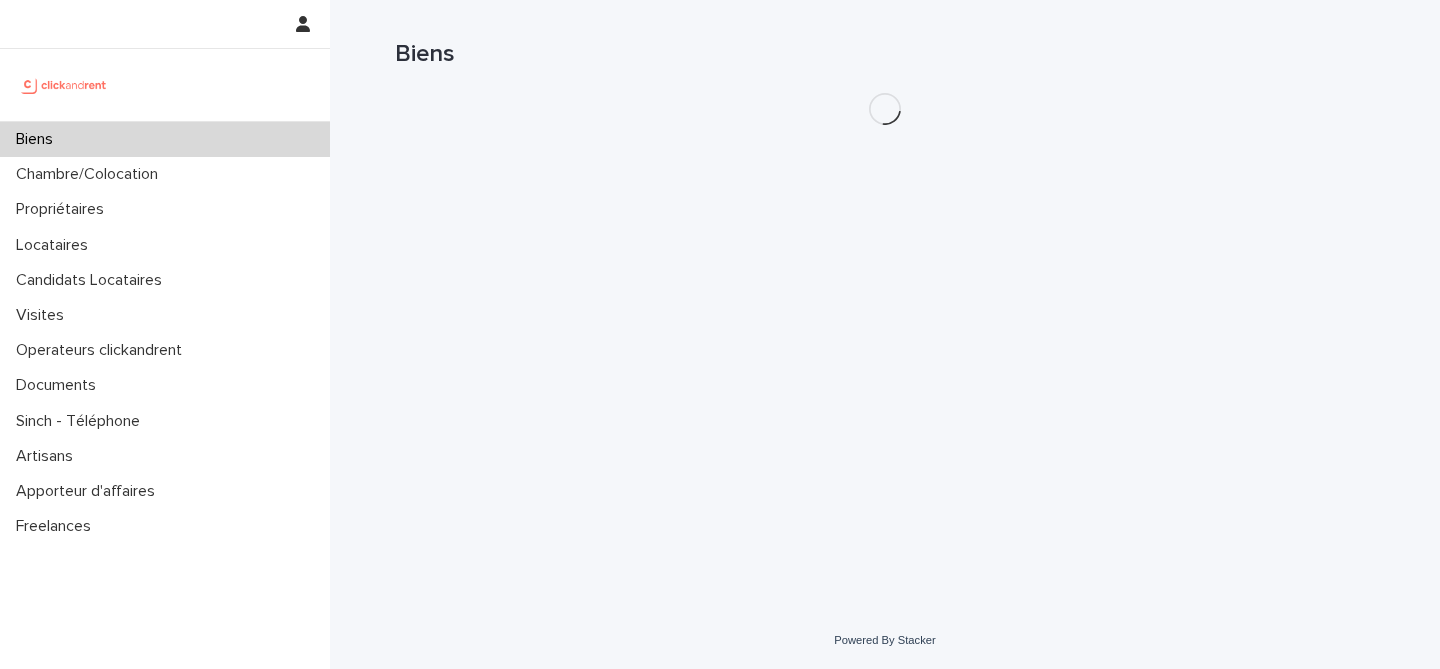 scroll, scrollTop: 0, scrollLeft: 0, axis: both 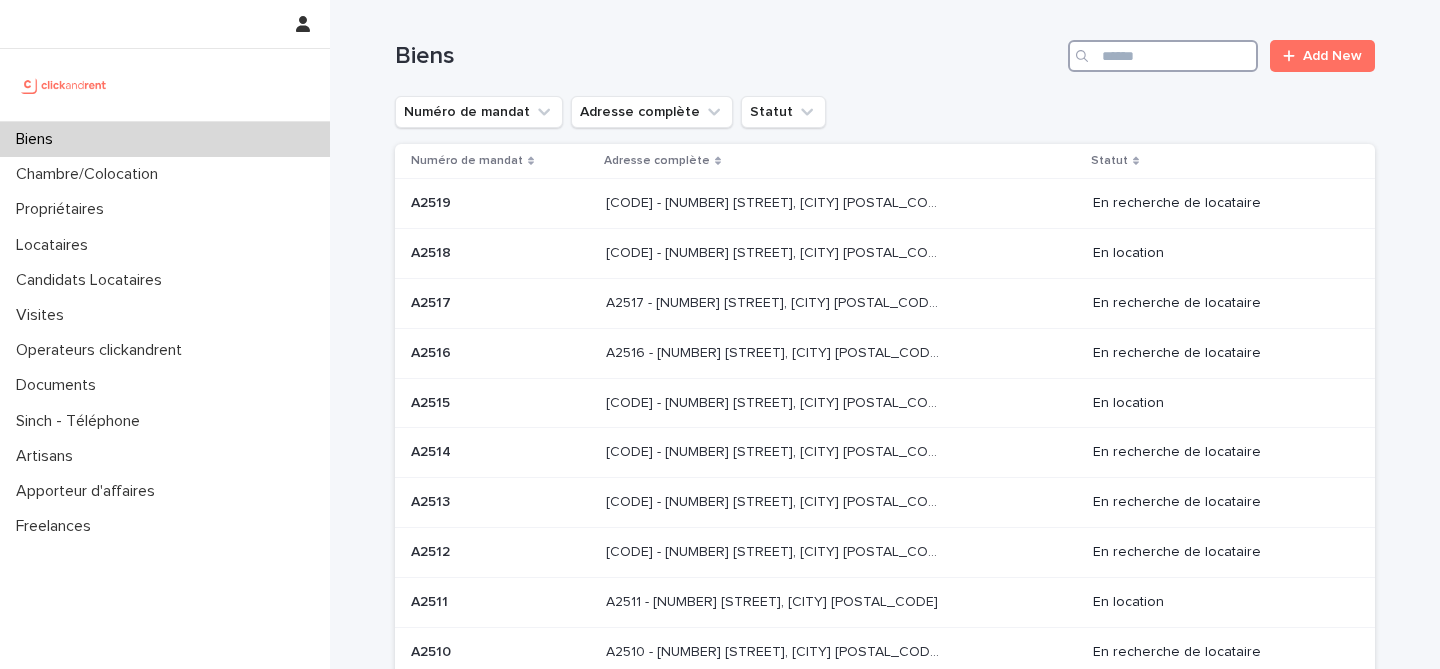 click at bounding box center [1163, 56] 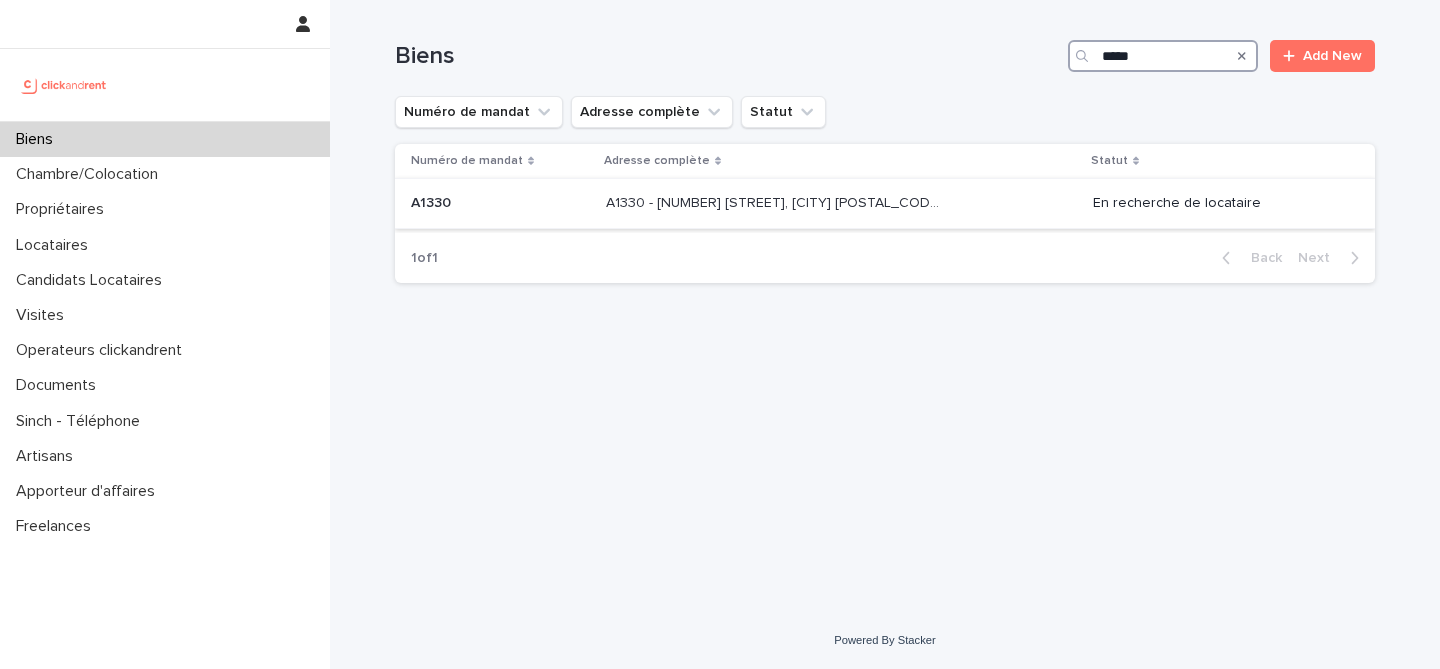 type on "*****" 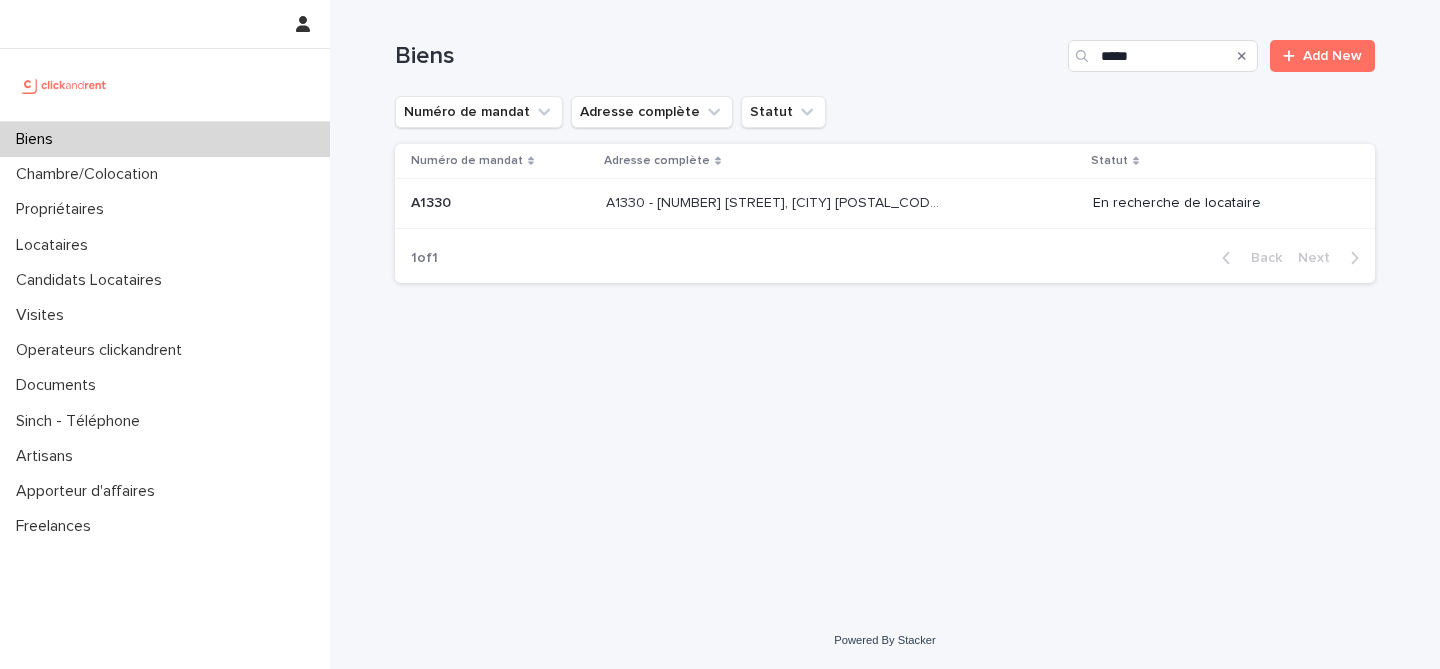 click on "A1330 - [NUMBER] [STREET], [CITY] [POSTAL_CODE]" at bounding box center (774, 201) 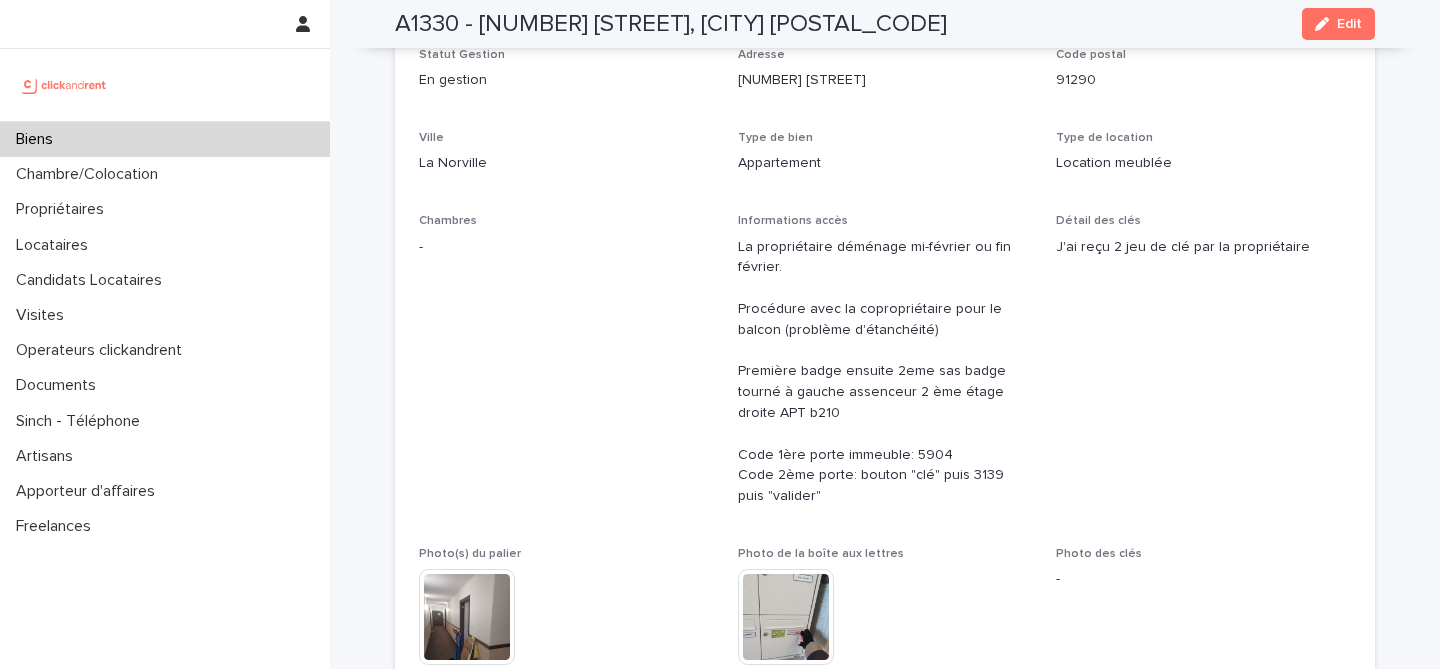 scroll, scrollTop: 0, scrollLeft: 0, axis: both 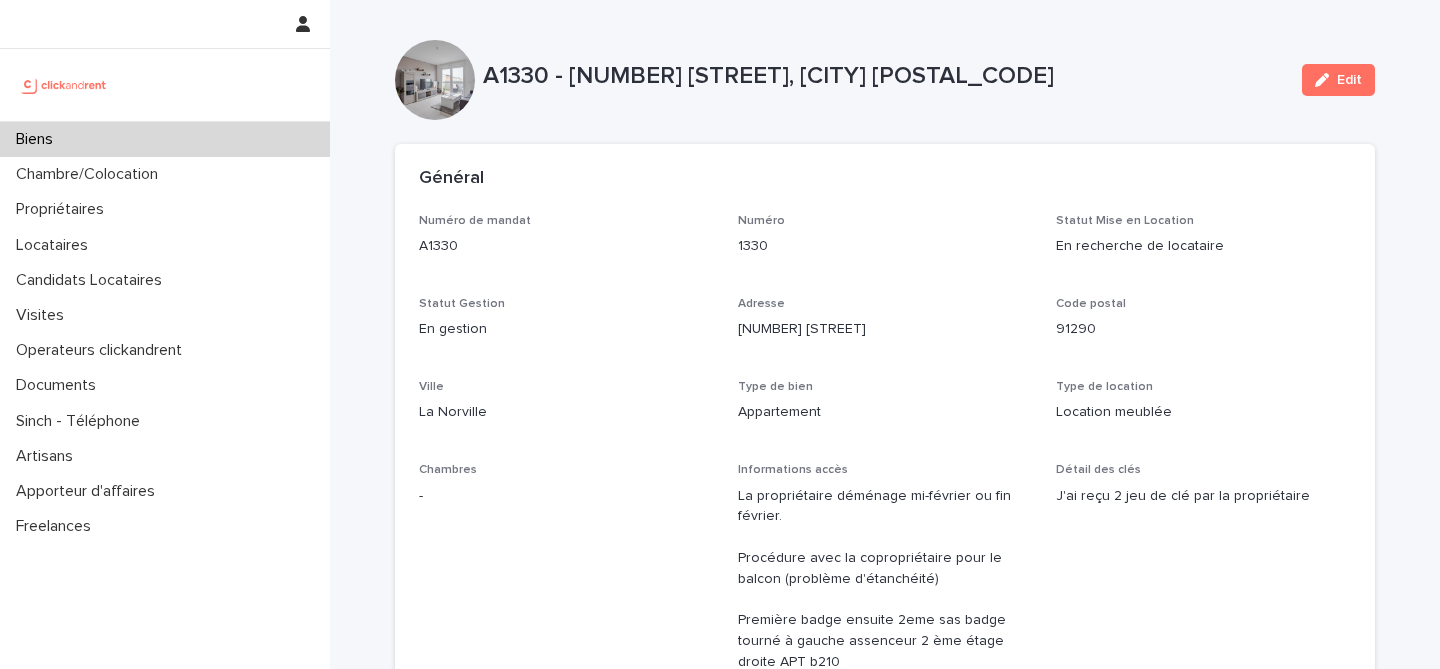 click on "A1330 - [NUMBER] [STREET], [CITY] [POSTAL_CODE]" at bounding box center (884, 76) 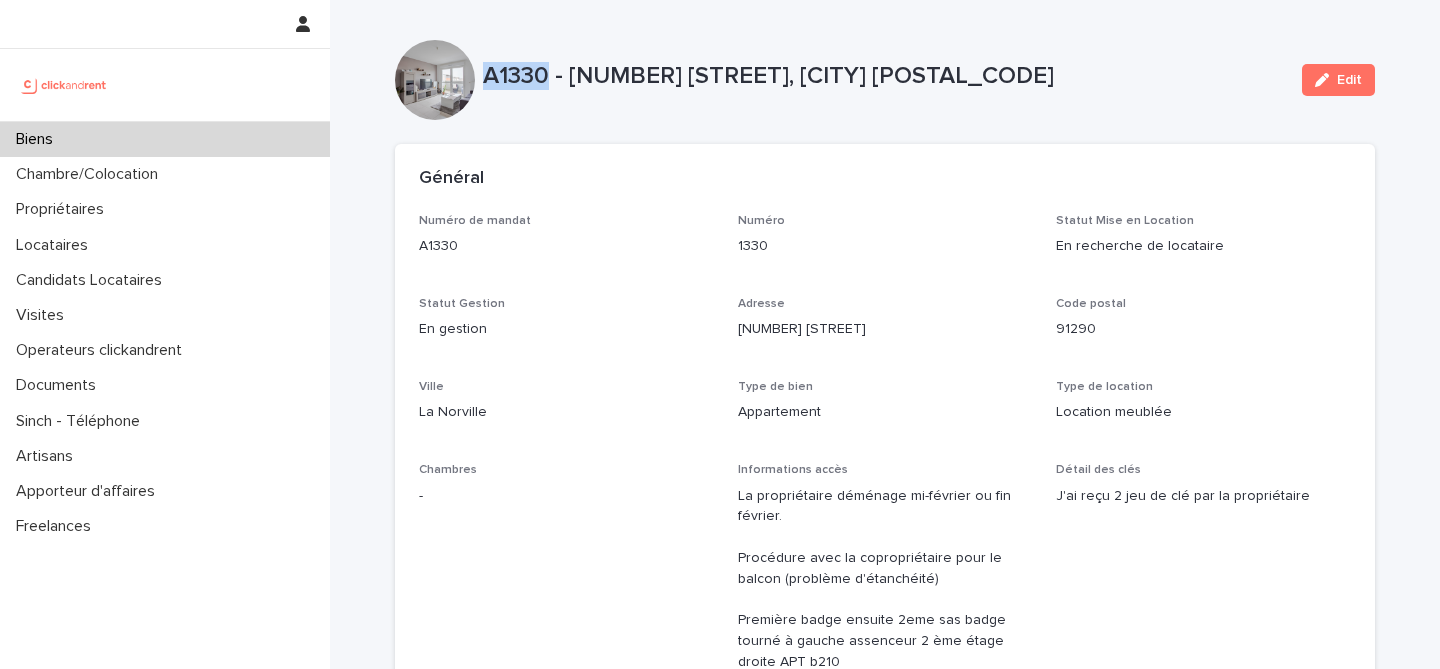 click on "A1330 - [NUMBER] [STREET], [CITY] [POSTAL_CODE]" at bounding box center (884, 76) 